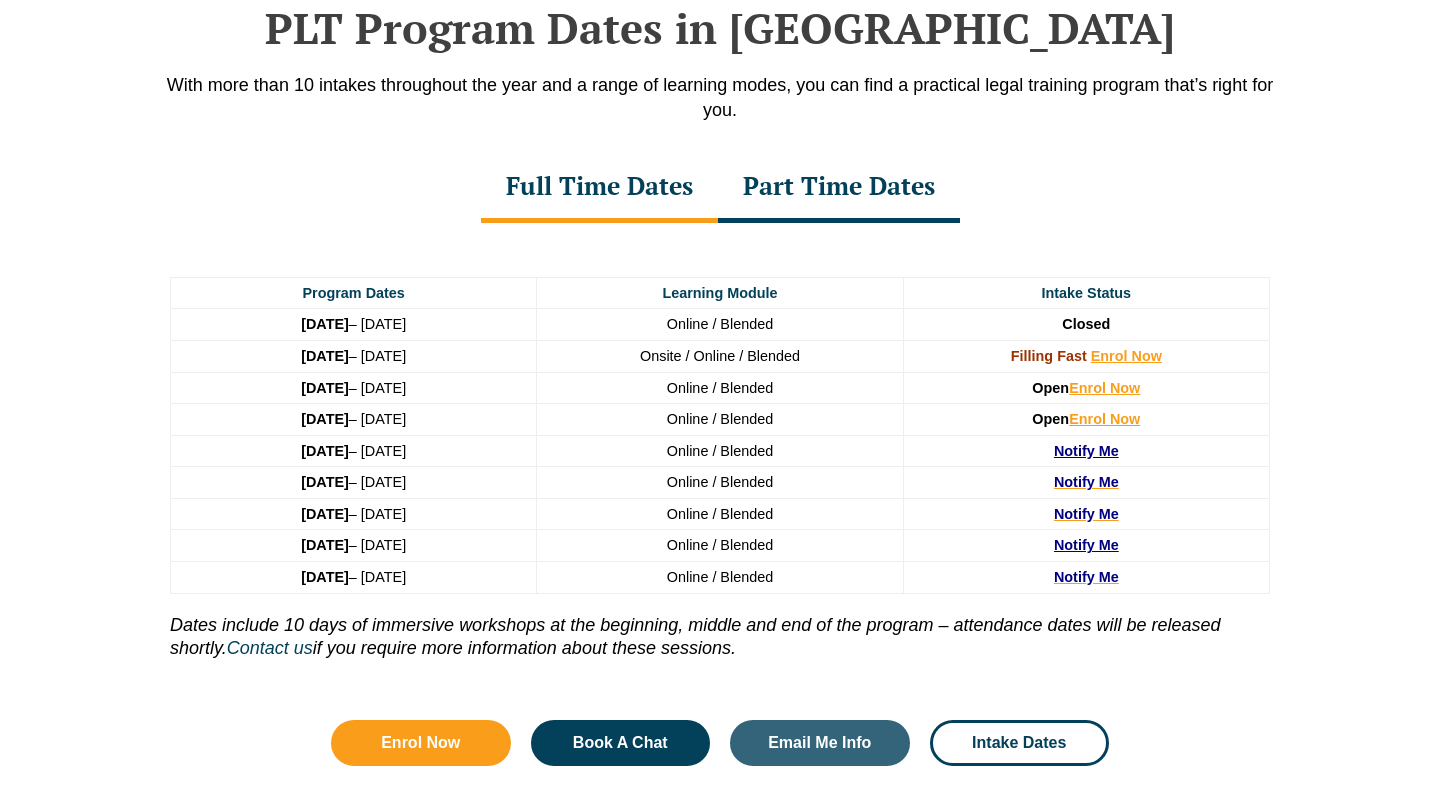 scroll, scrollTop: 2701, scrollLeft: 0, axis: vertical 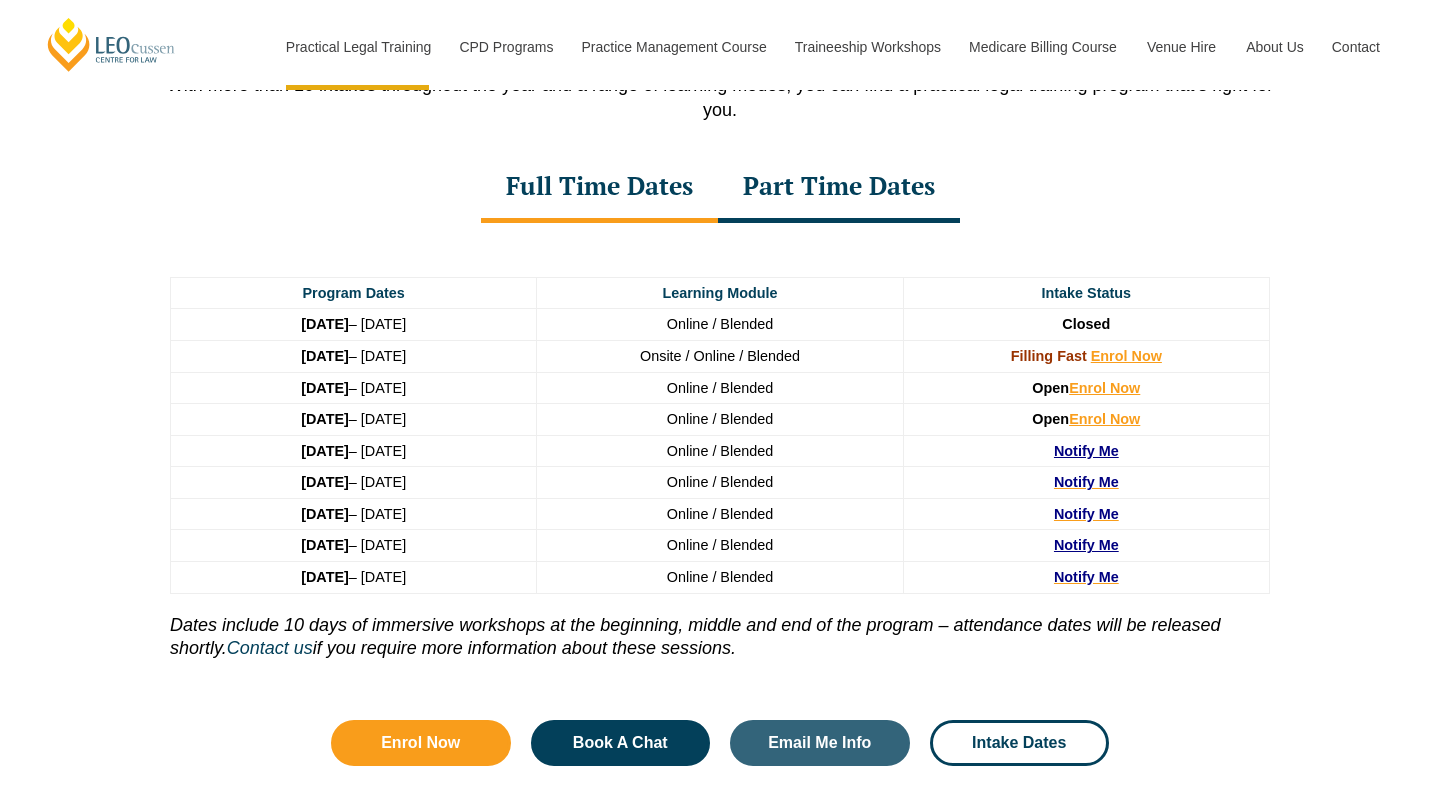 click on "Part Time Dates" at bounding box center (839, 188) 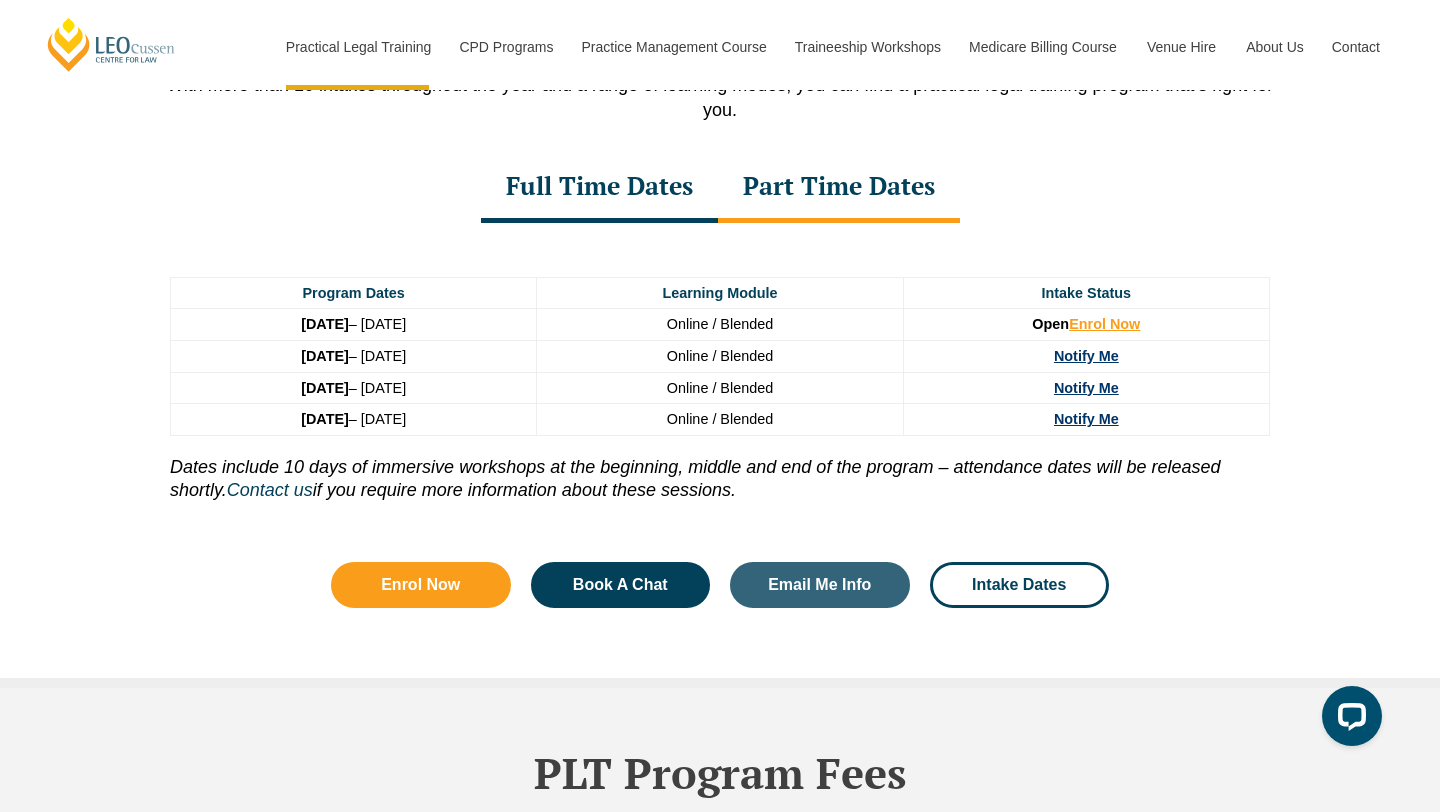 scroll, scrollTop: 0, scrollLeft: 0, axis: both 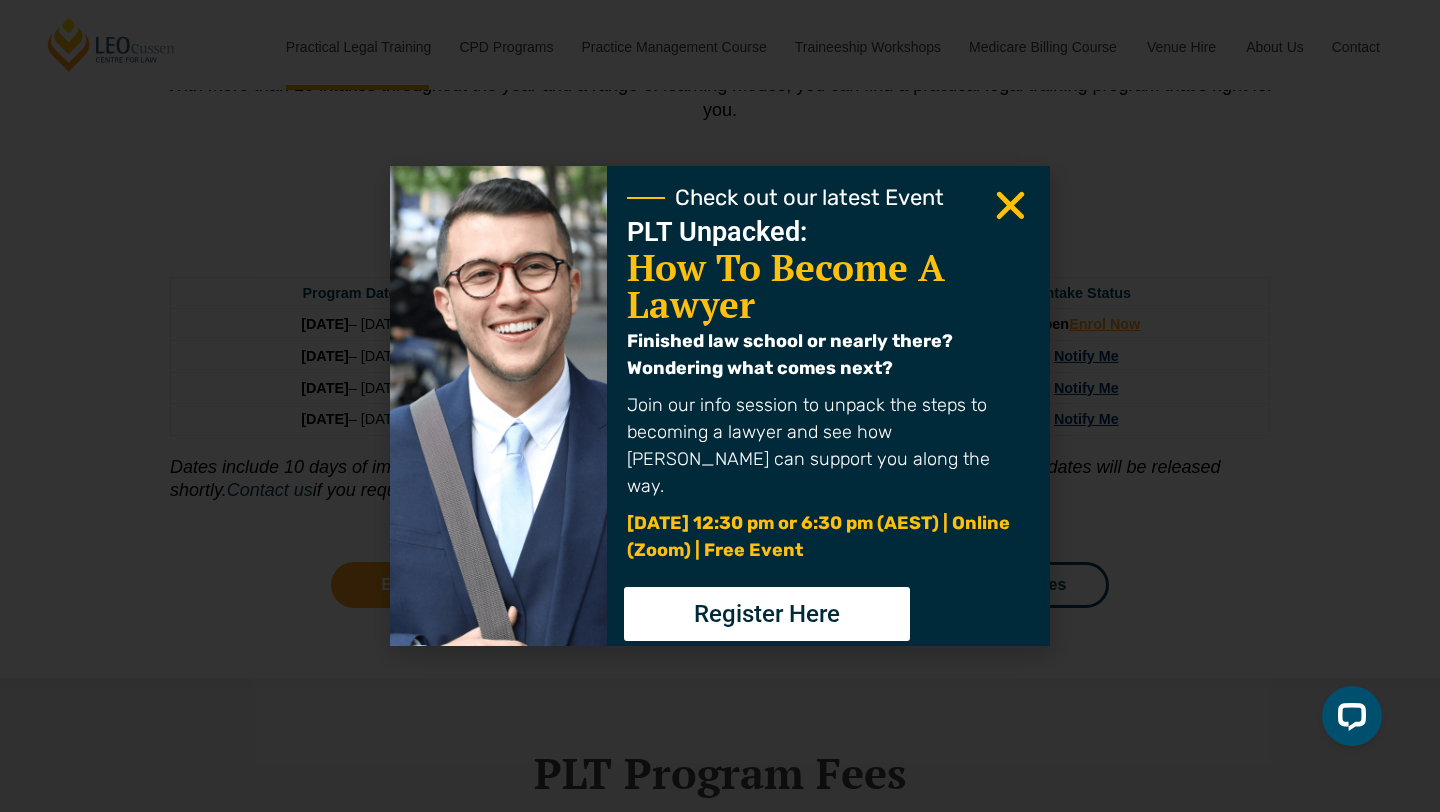 click 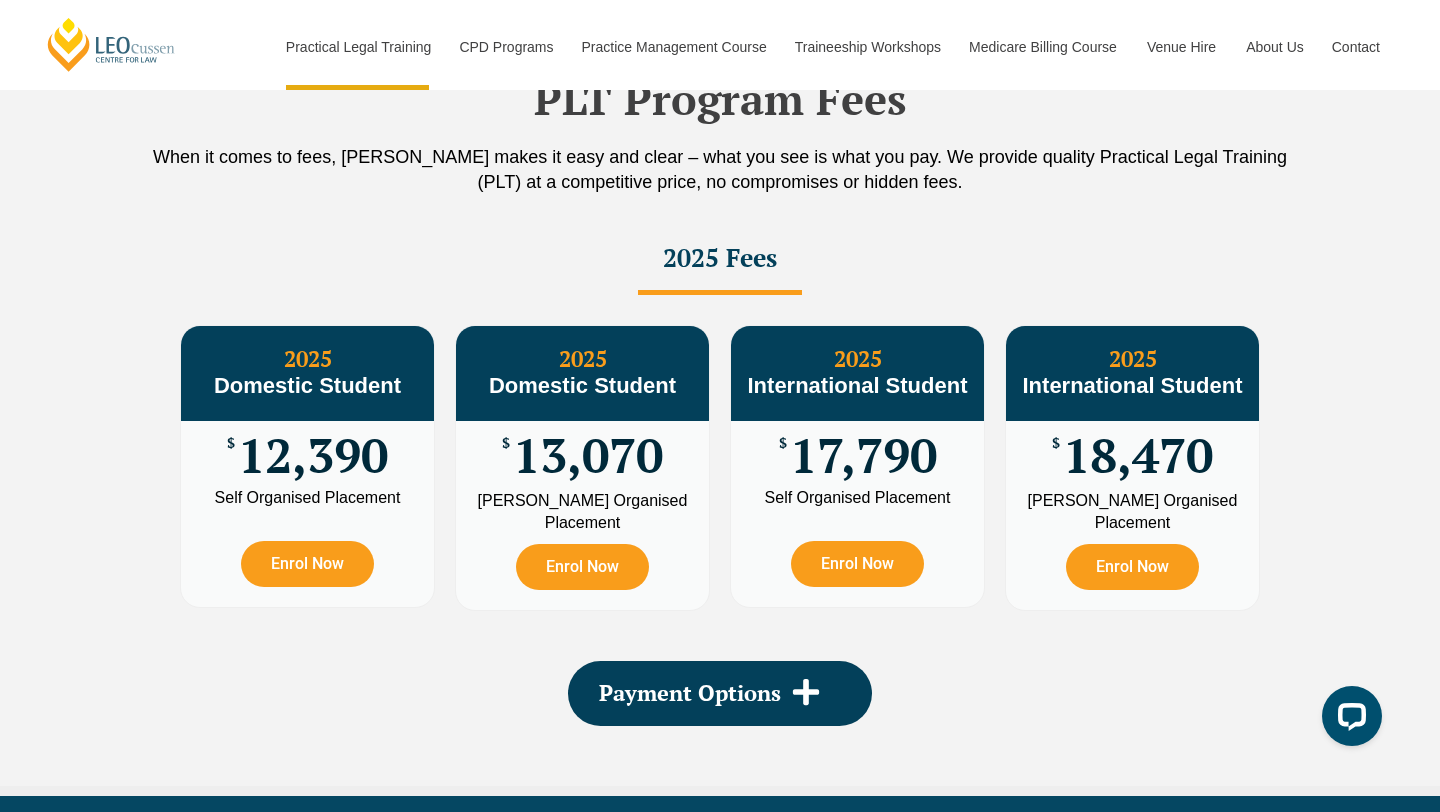 scroll, scrollTop: 3376, scrollLeft: 0, axis: vertical 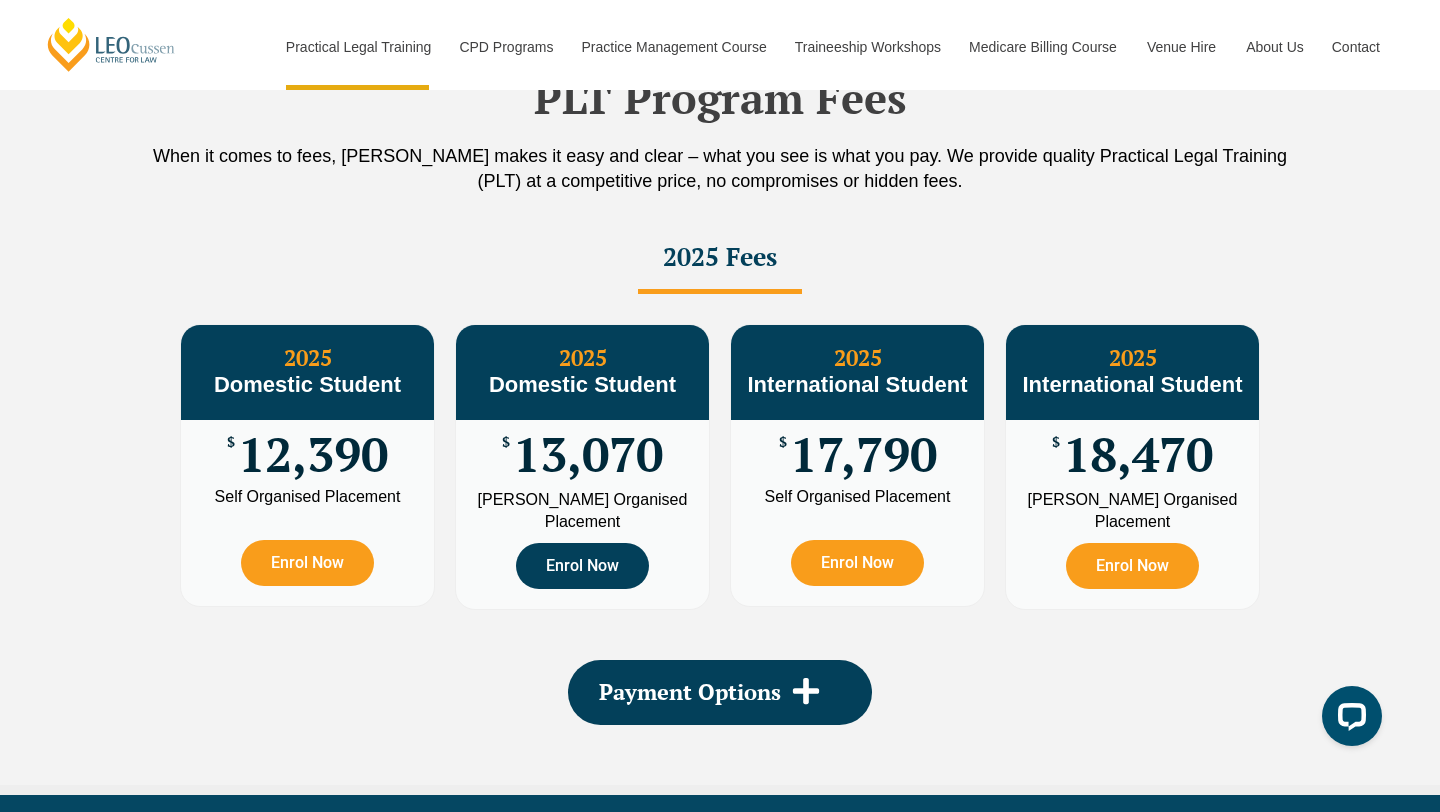 click on "Enrol Now" at bounding box center (582, 566) 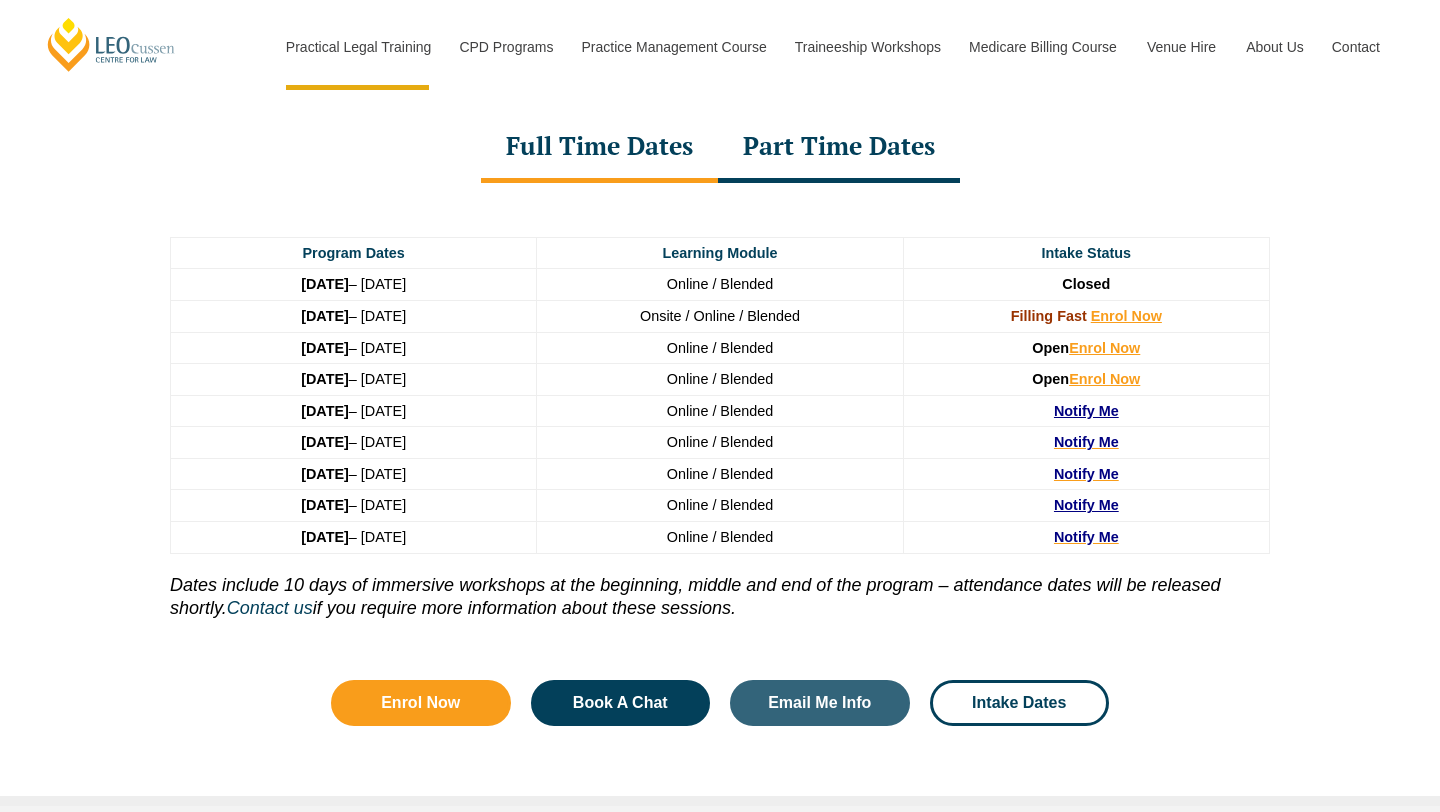 scroll, scrollTop: 3064, scrollLeft: 0, axis: vertical 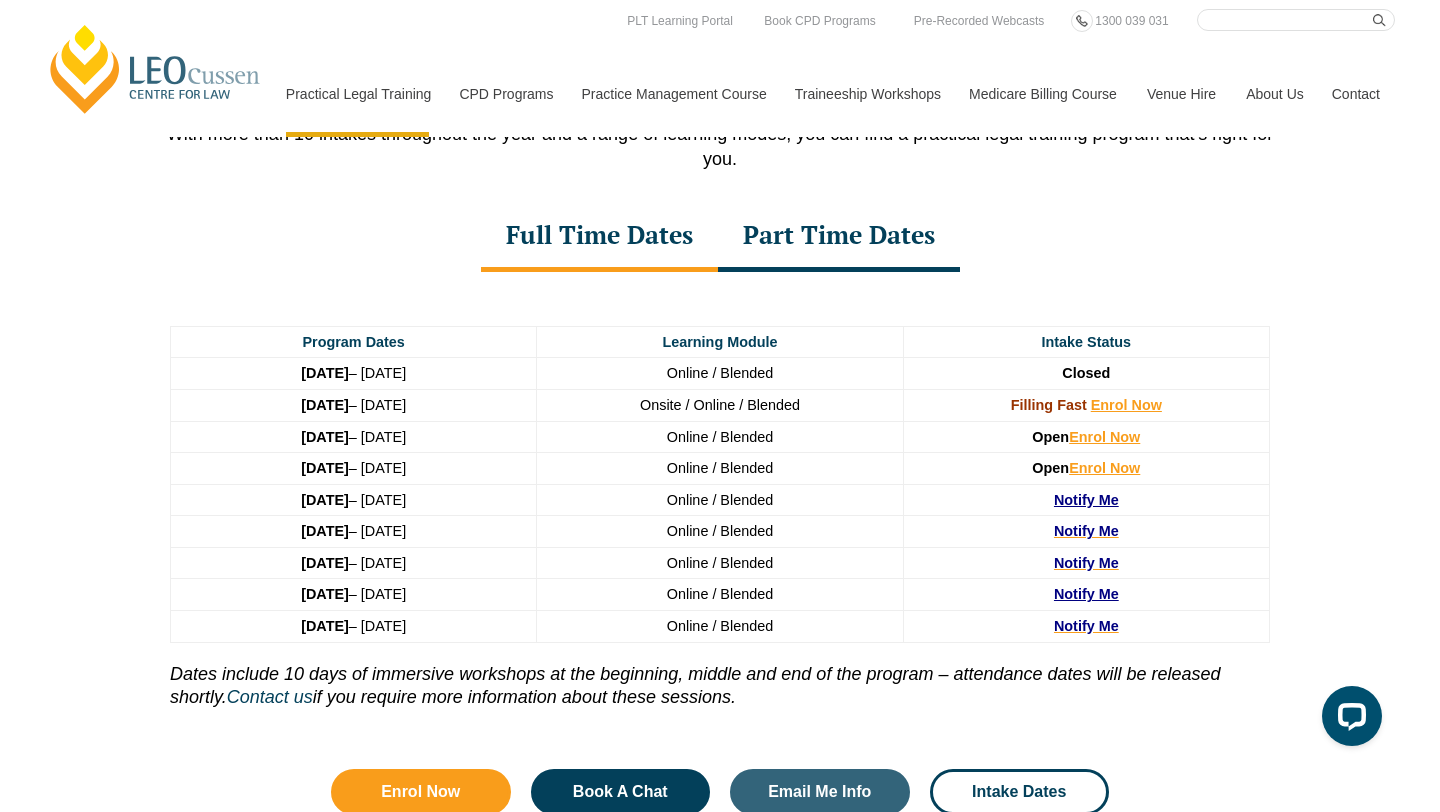 click on "Part Time Dates" at bounding box center (839, 237) 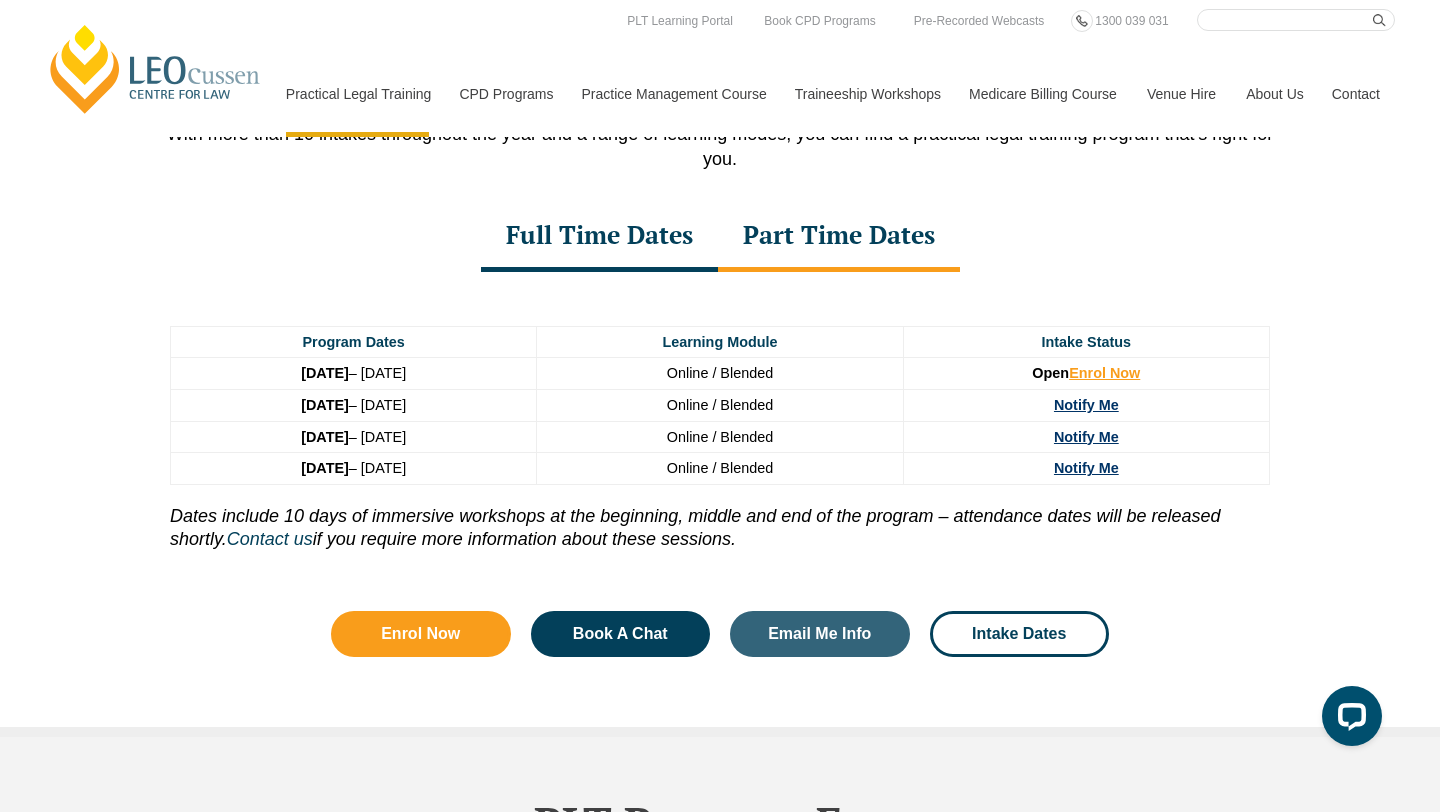 click on "Full Time Dates" at bounding box center (599, 237) 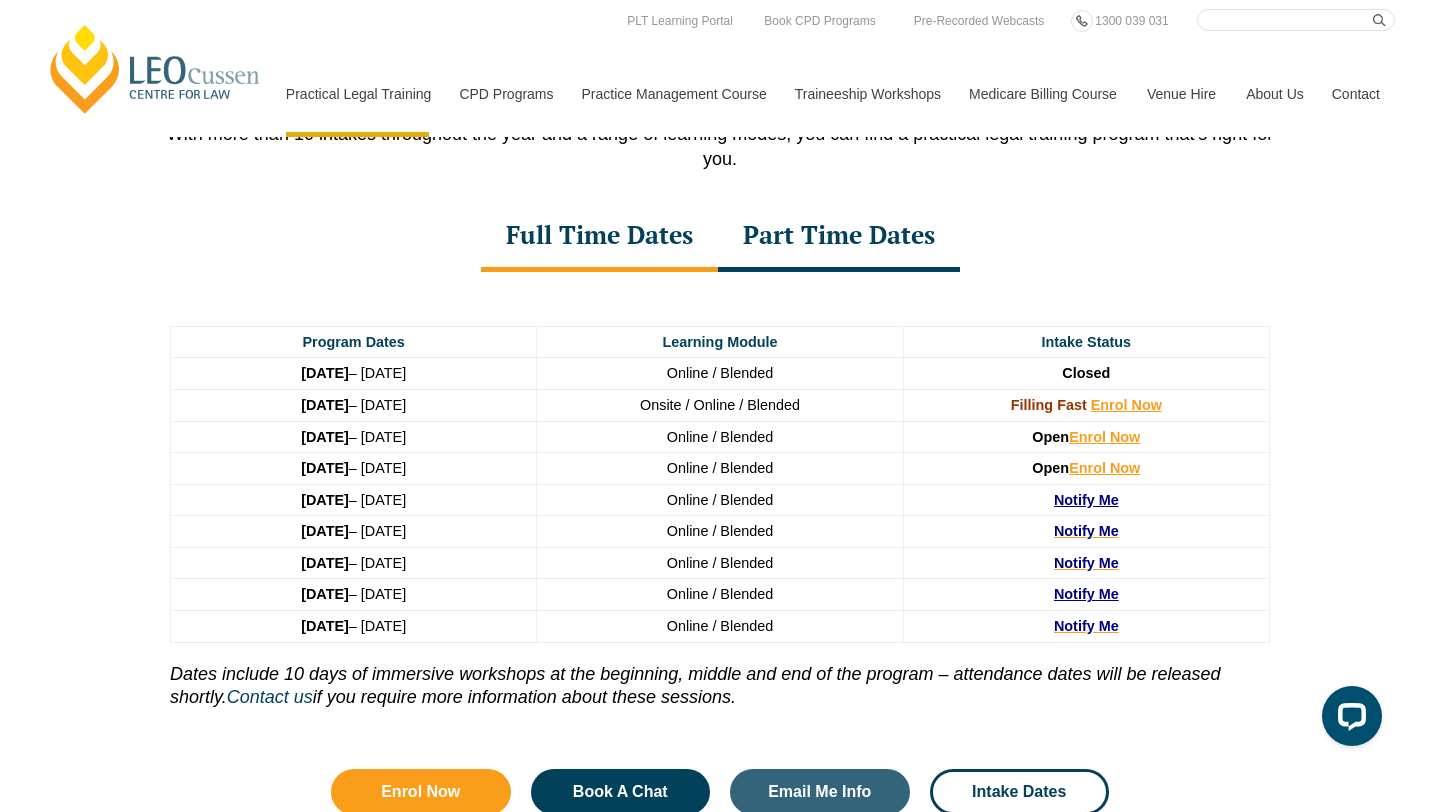 click on "Part Time Dates" at bounding box center (839, 237) 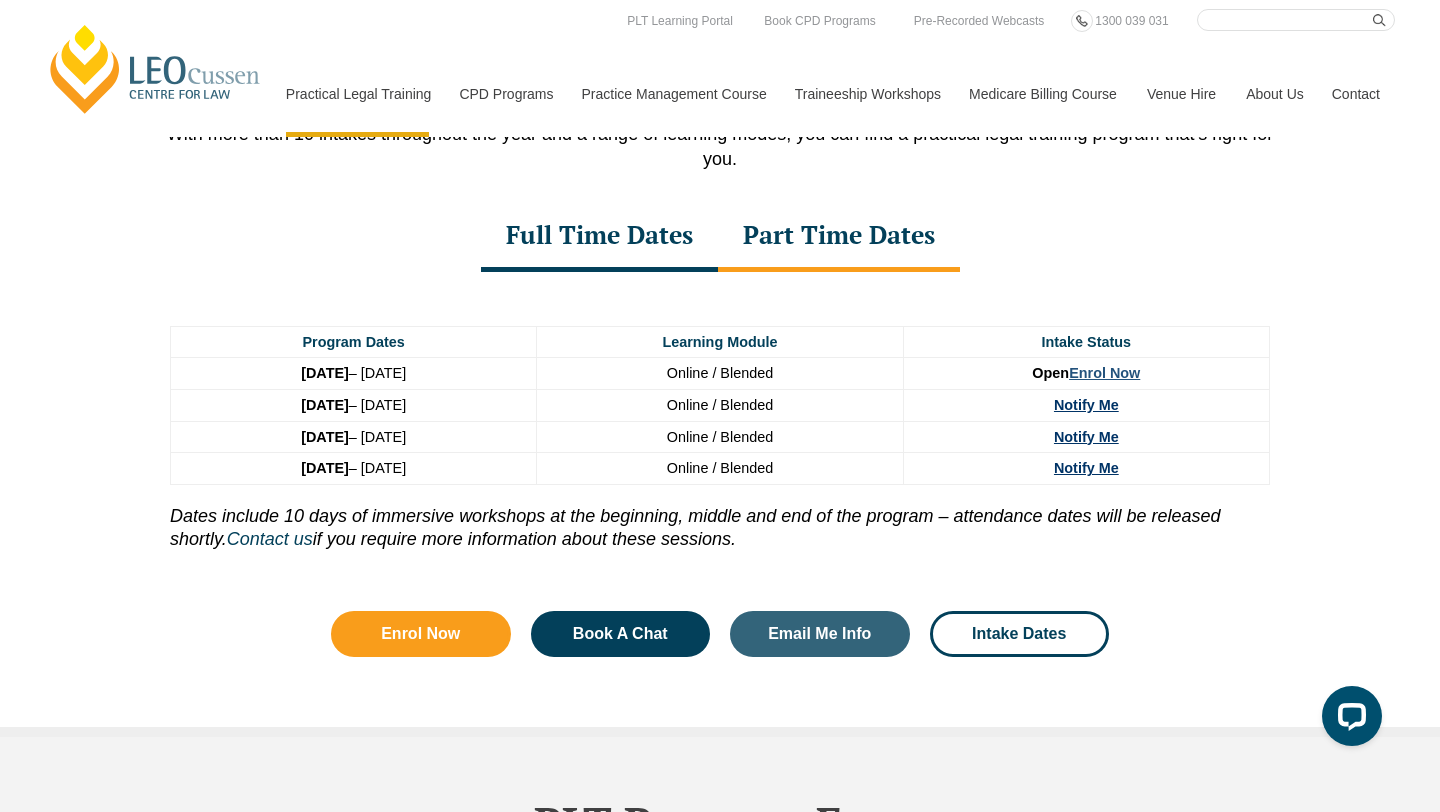 click on "Enrol Now" at bounding box center [1104, 373] 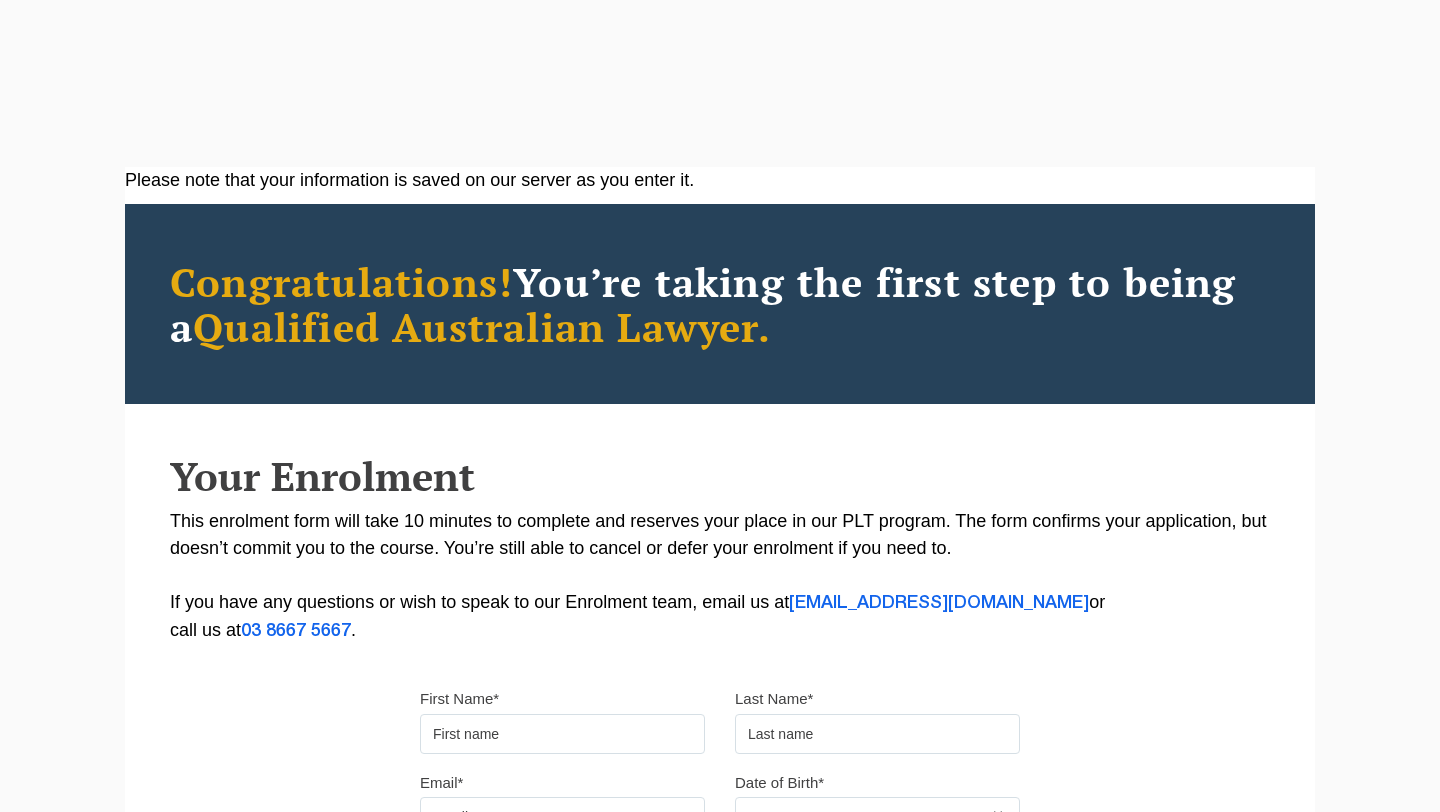 scroll, scrollTop: 547, scrollLeft: 0, axis: vertical 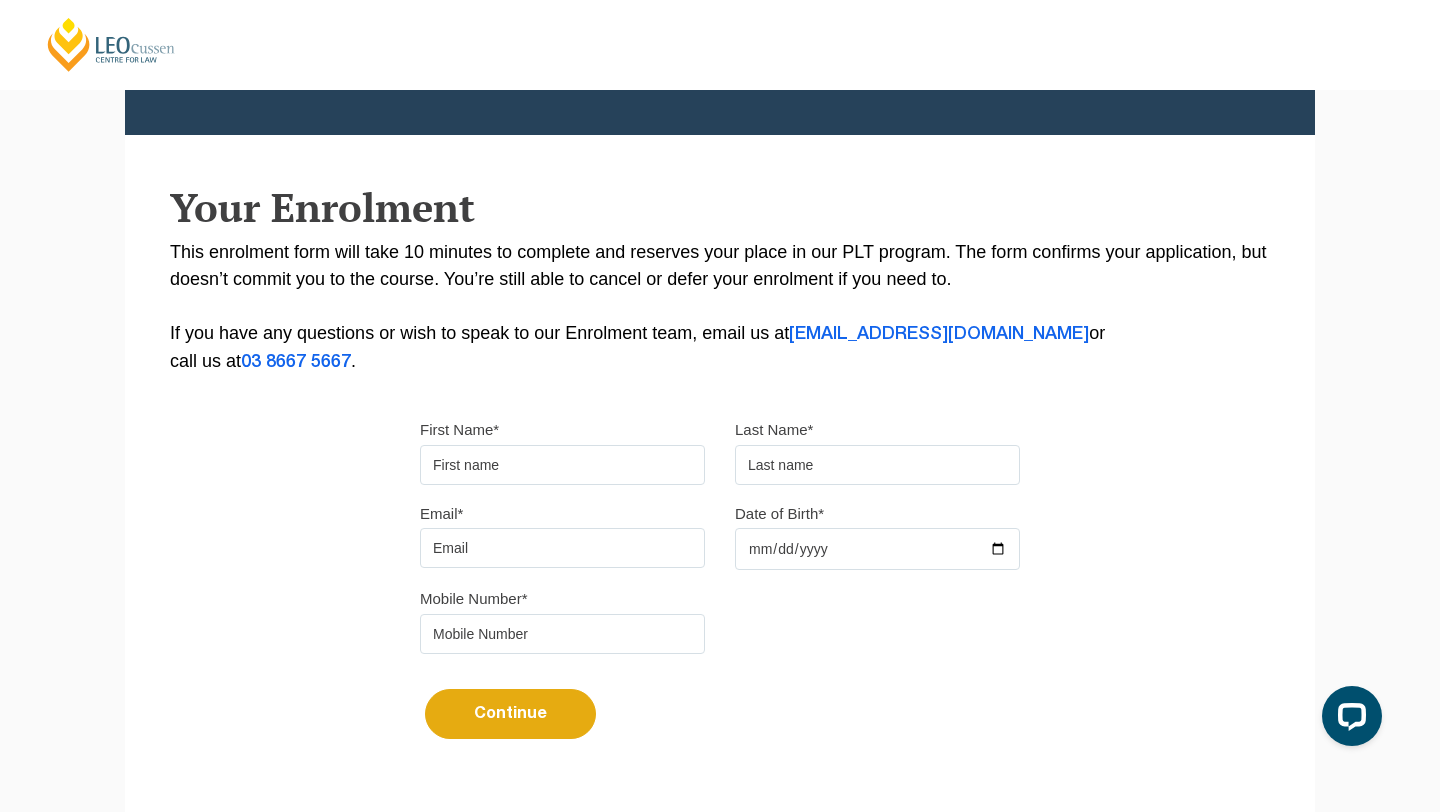 click on "First Name*" at bounding box center (562, 465) 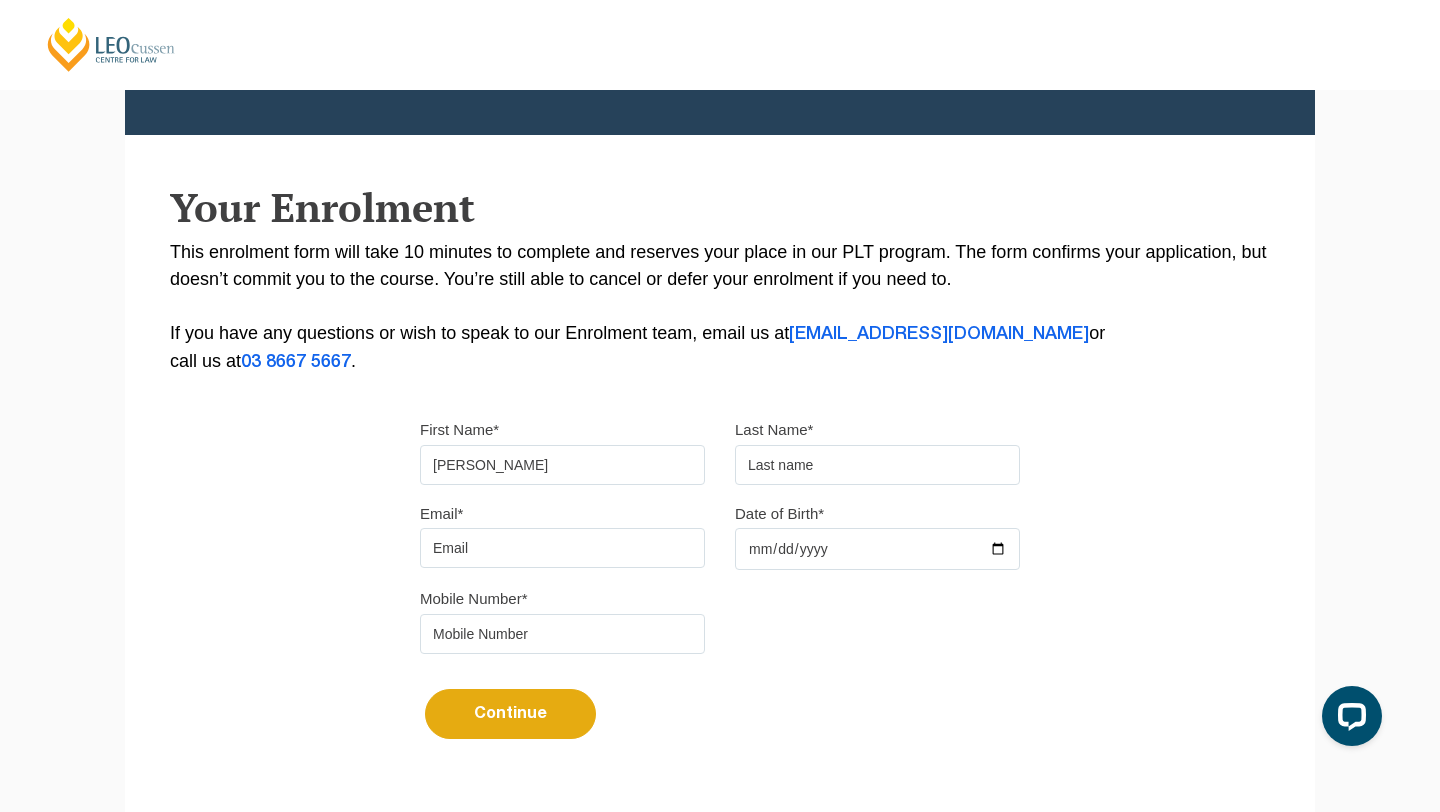 type on "Go" 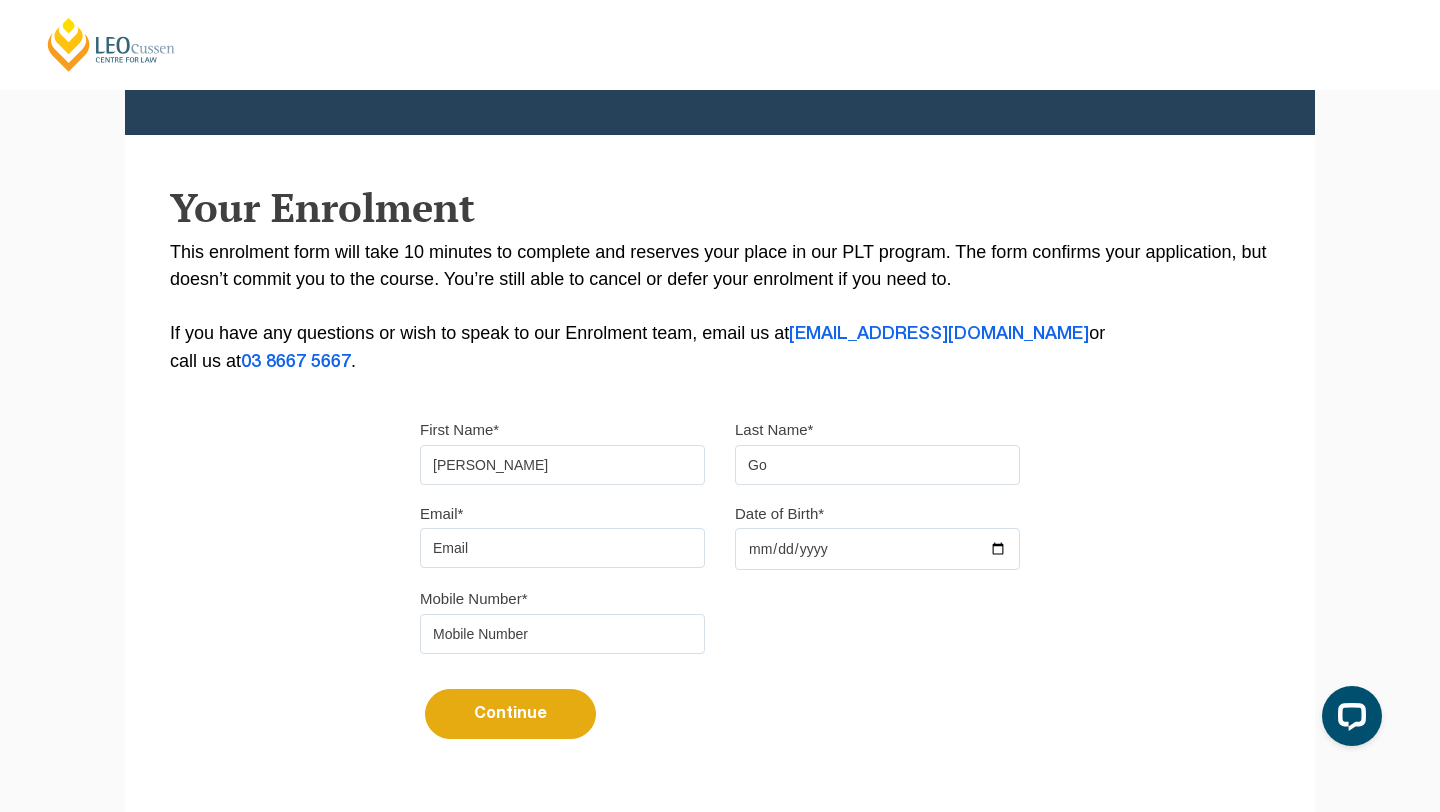 type on "shariemaycastillo@yahoo.com.au" 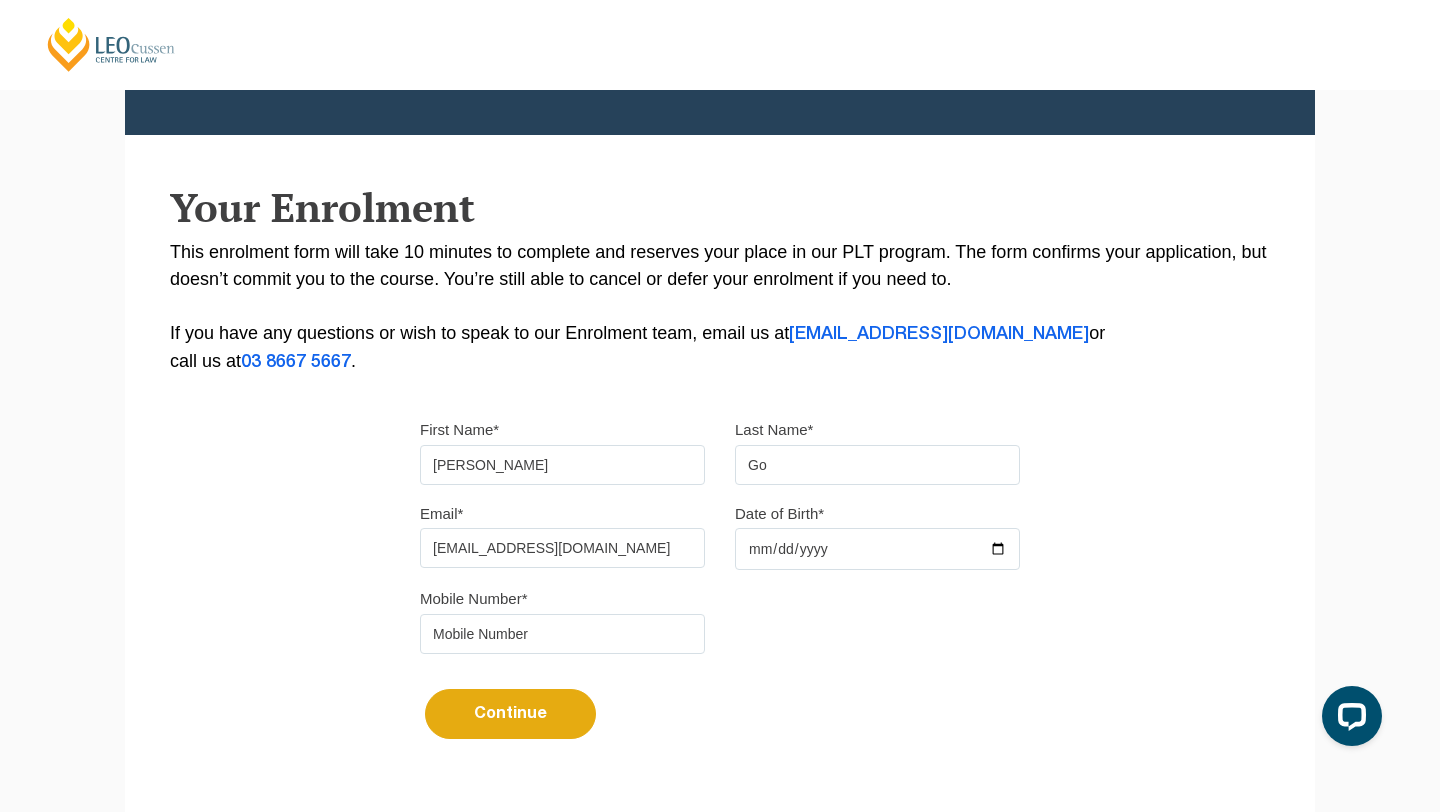 type on "0404779024" 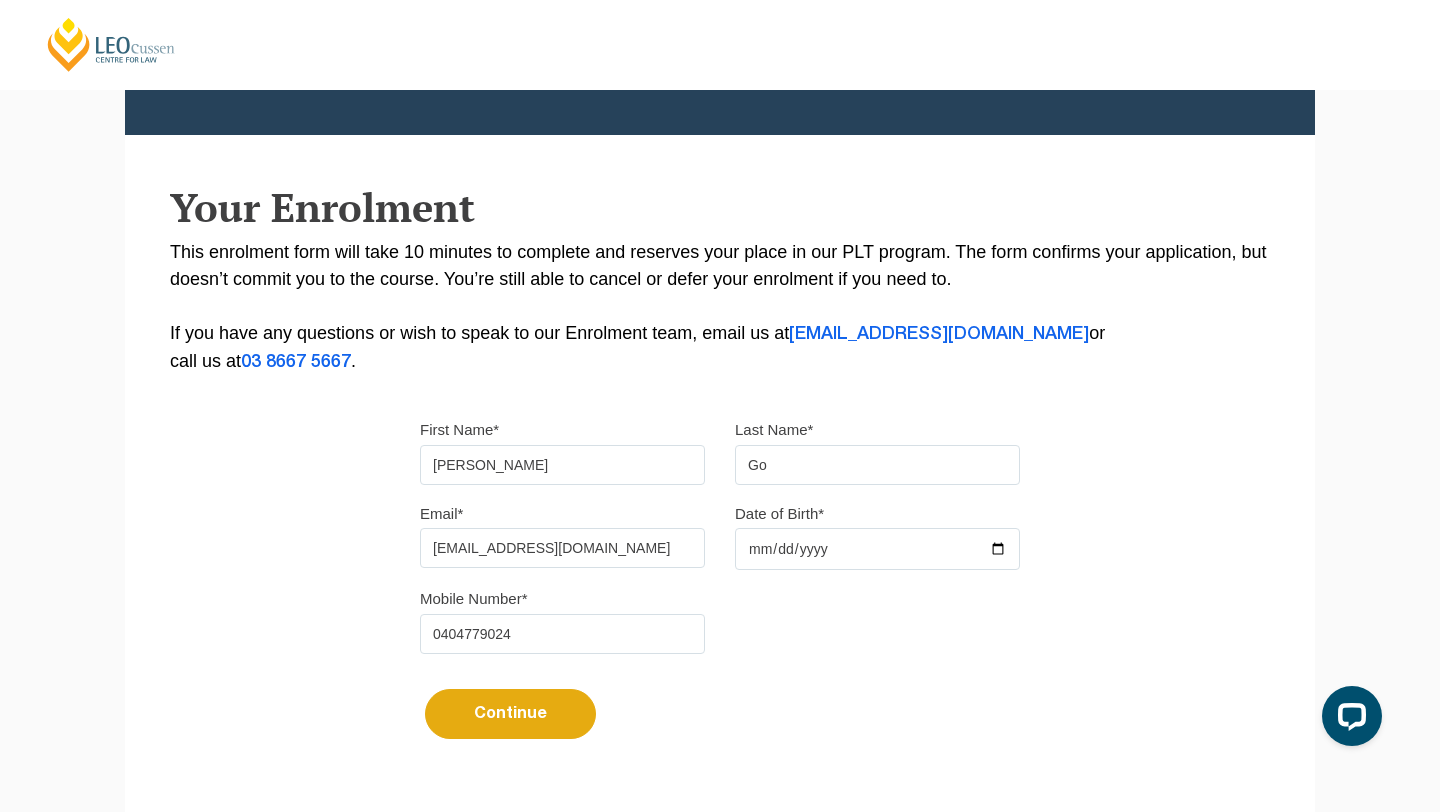 drag, startPoint x: 665, startPoint y: 545, endPoint x: 369, endPoint y: 545, distance: 296 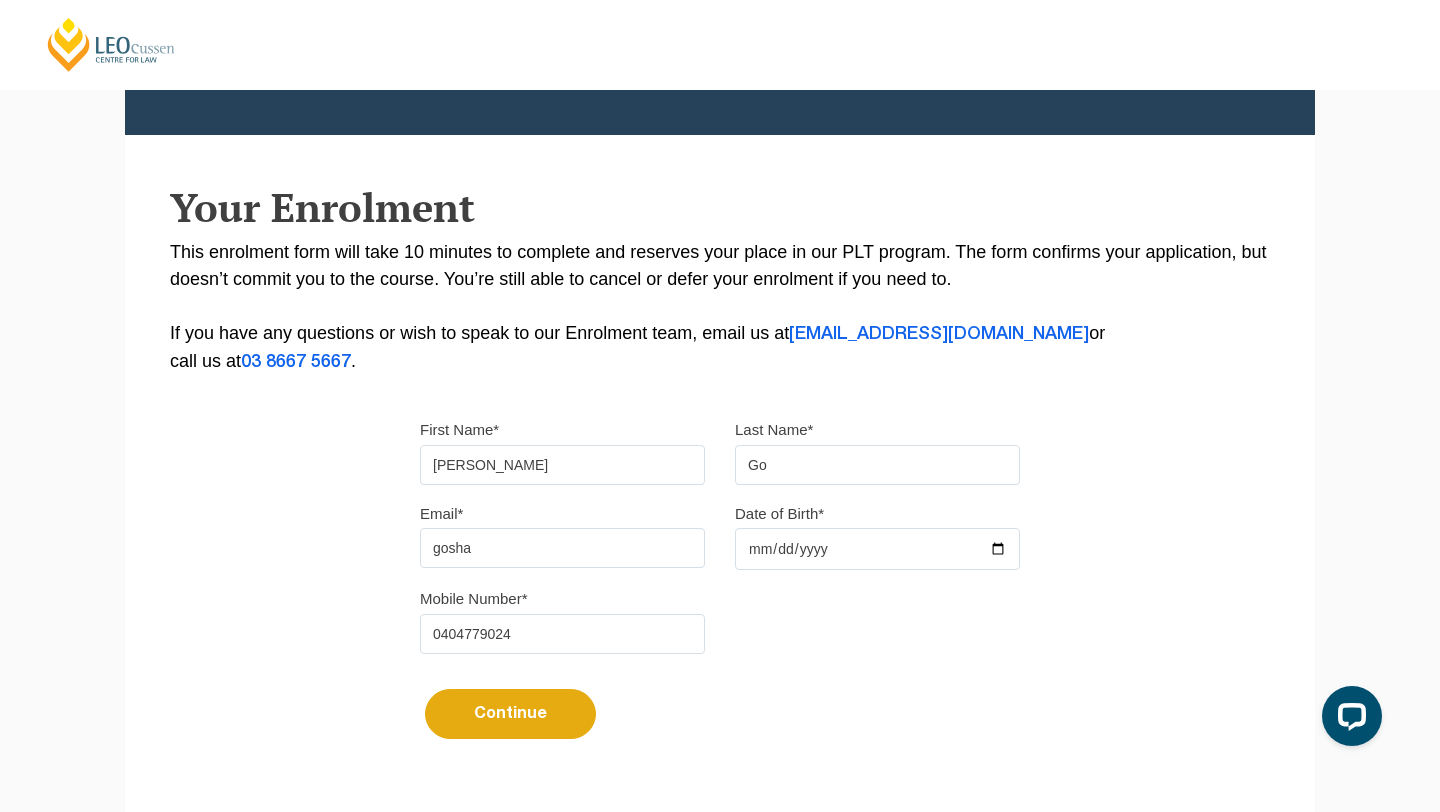 type on "[EMAIL_ADDRESS][DOMAIN_NAME]" 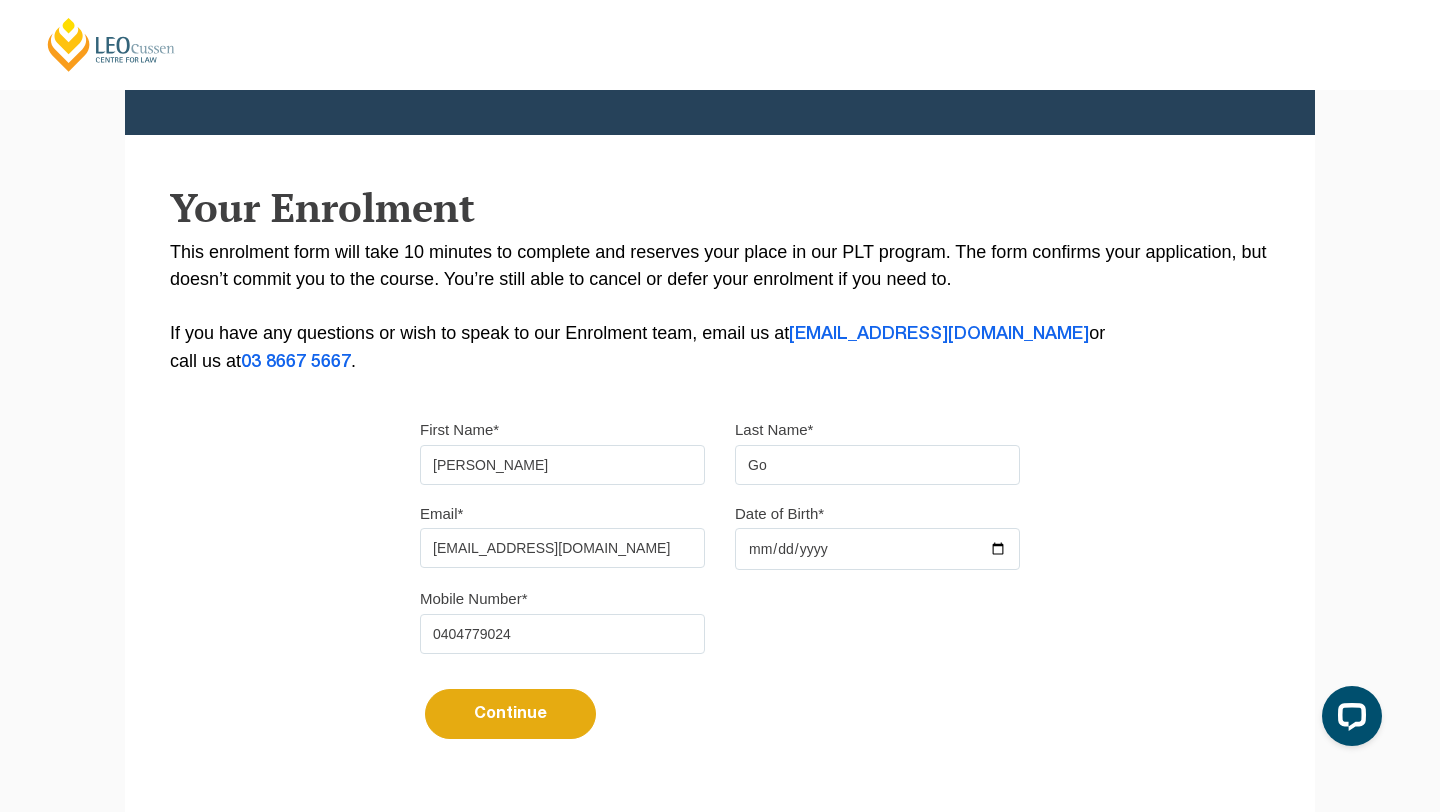 click on "Date of Birth*" at bounding box center [877, 549] 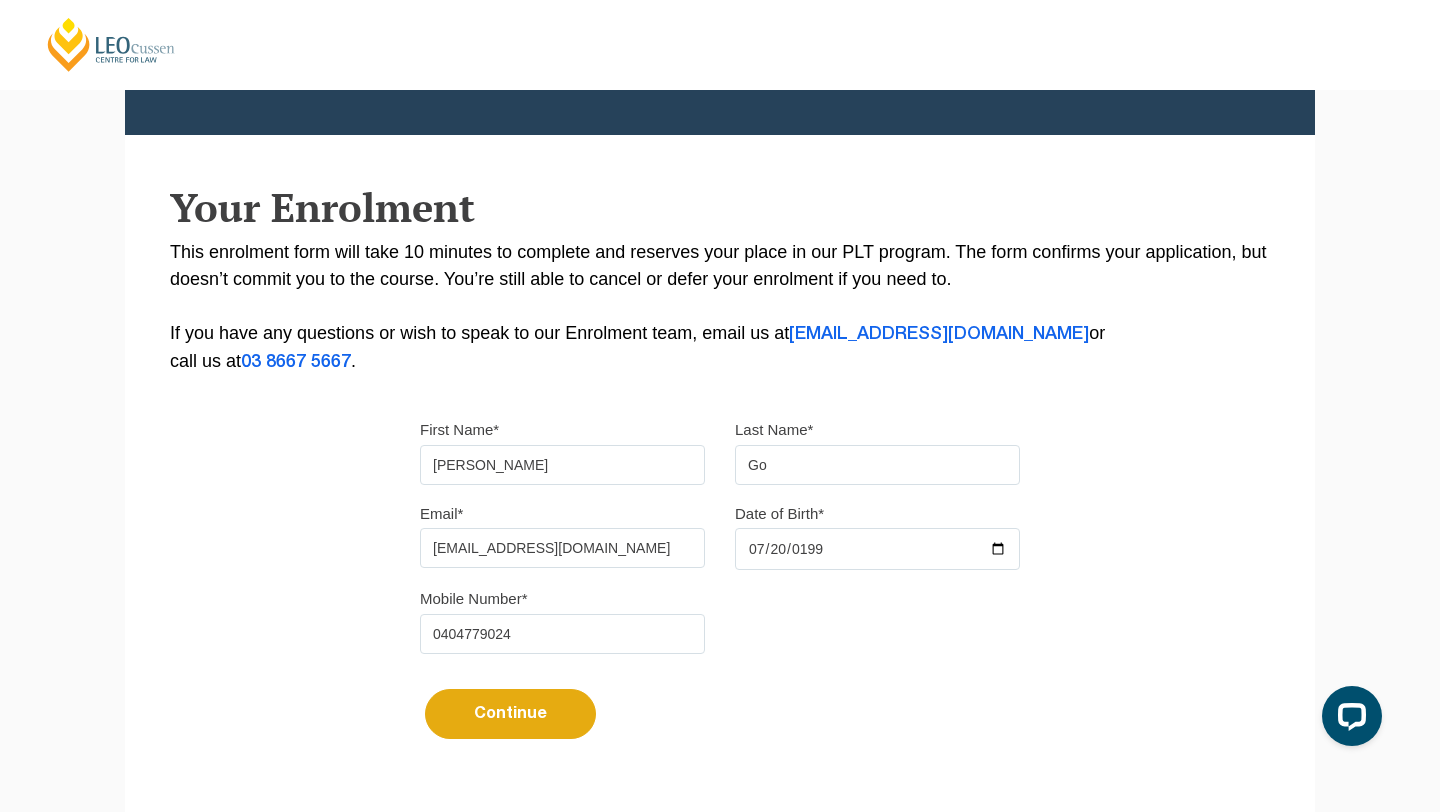 type on "1999-07-20" 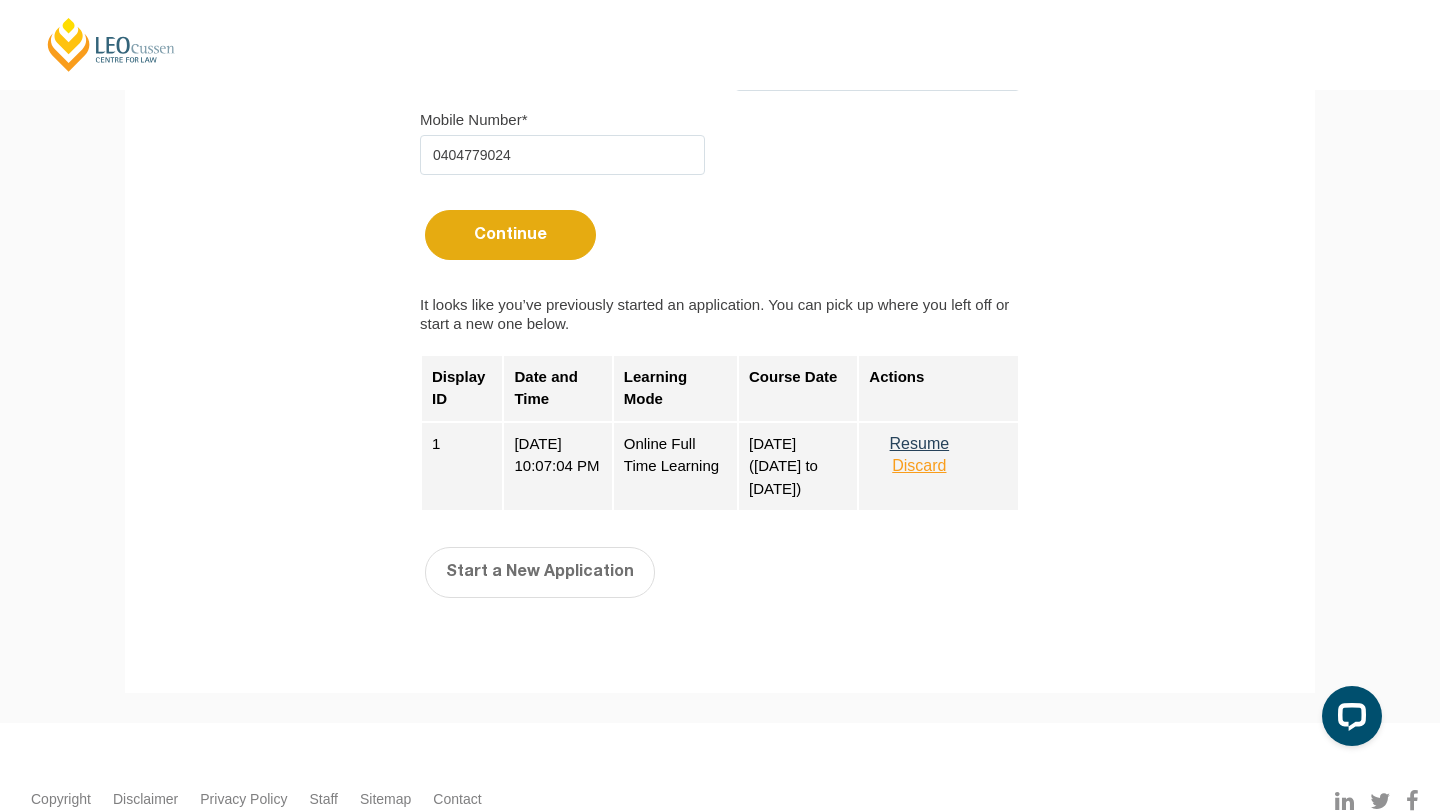 scroll, scrollTop: 732, scrollLeft: 0, axis: vertical 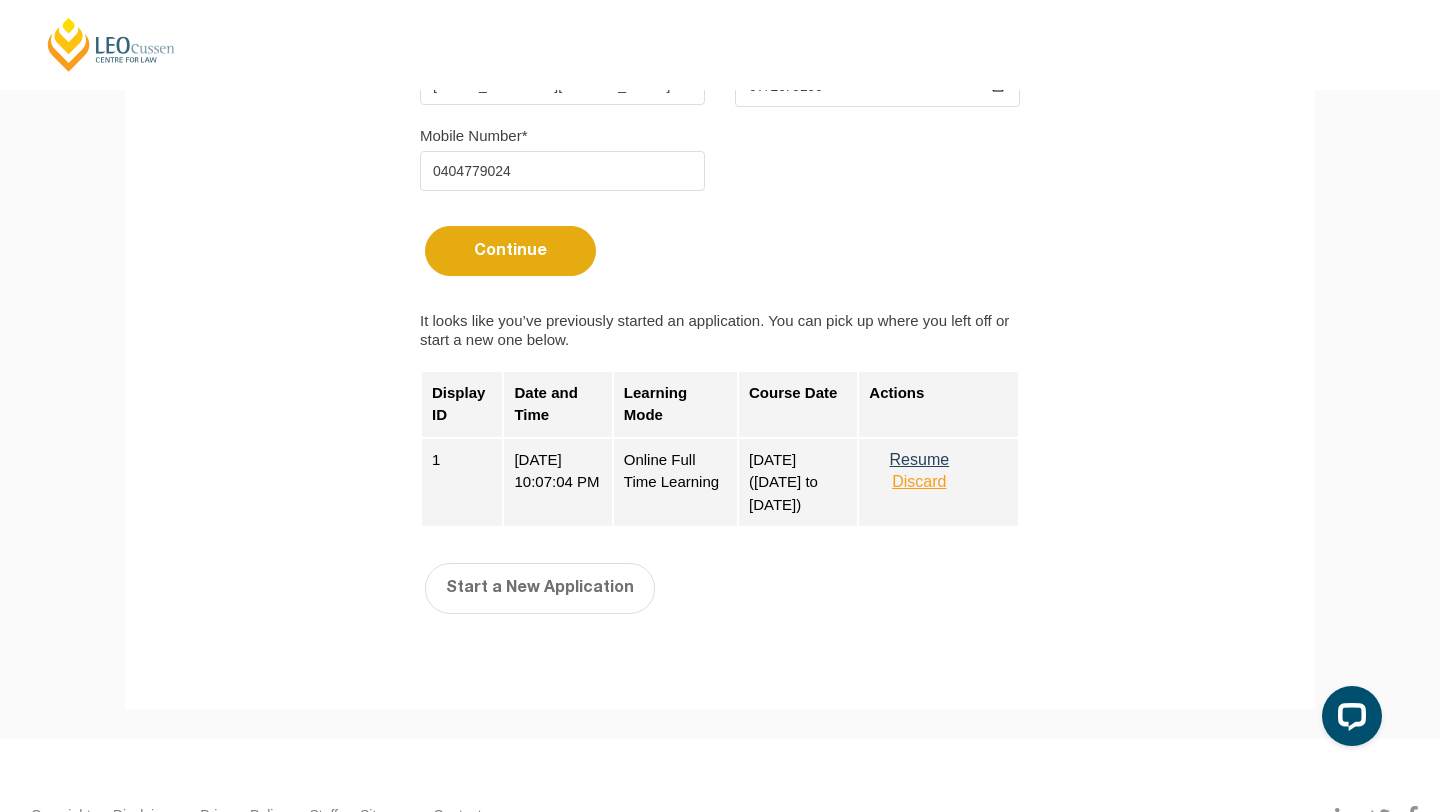 click on "Resume" at bounding box center [919, 460] 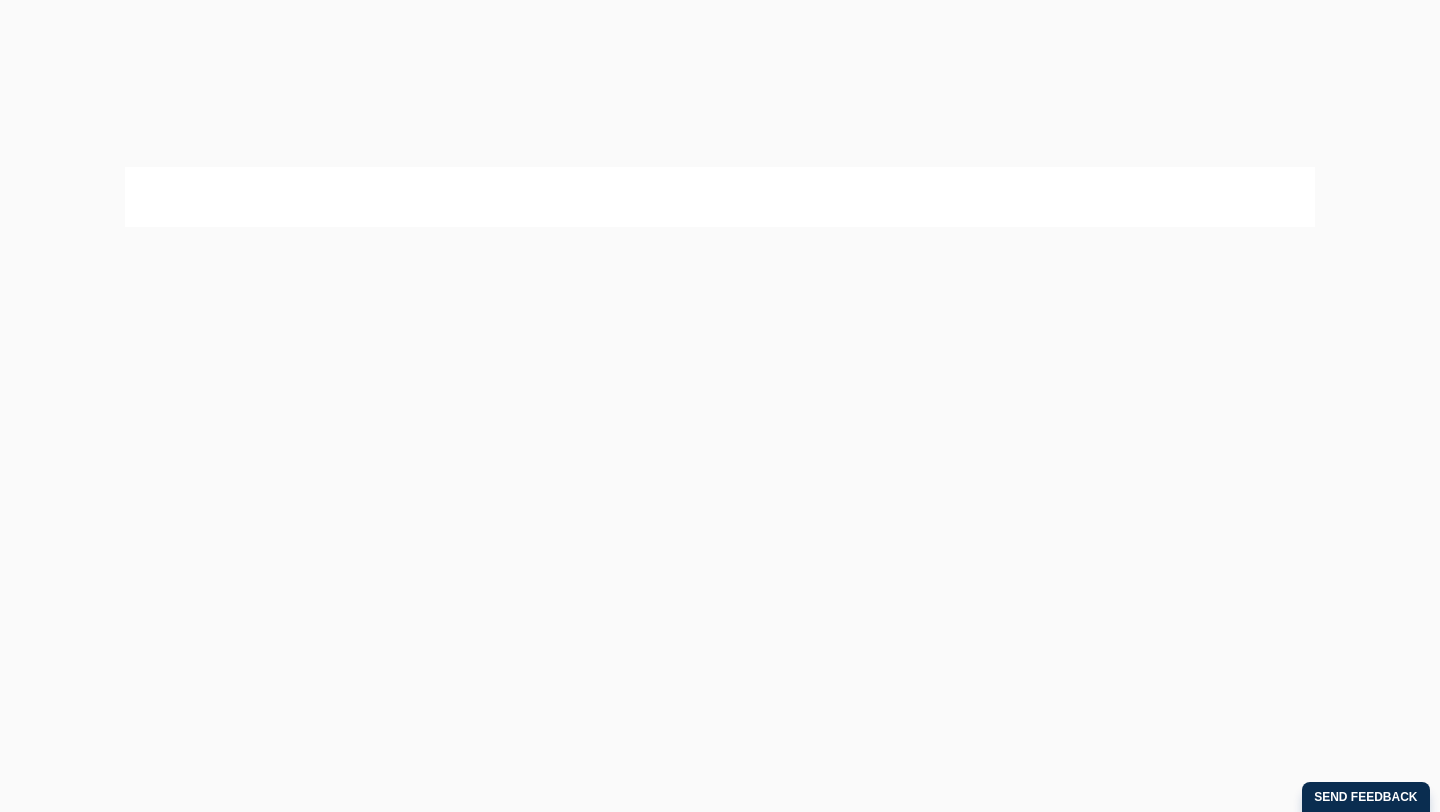 select on "Online Full Time Learning" 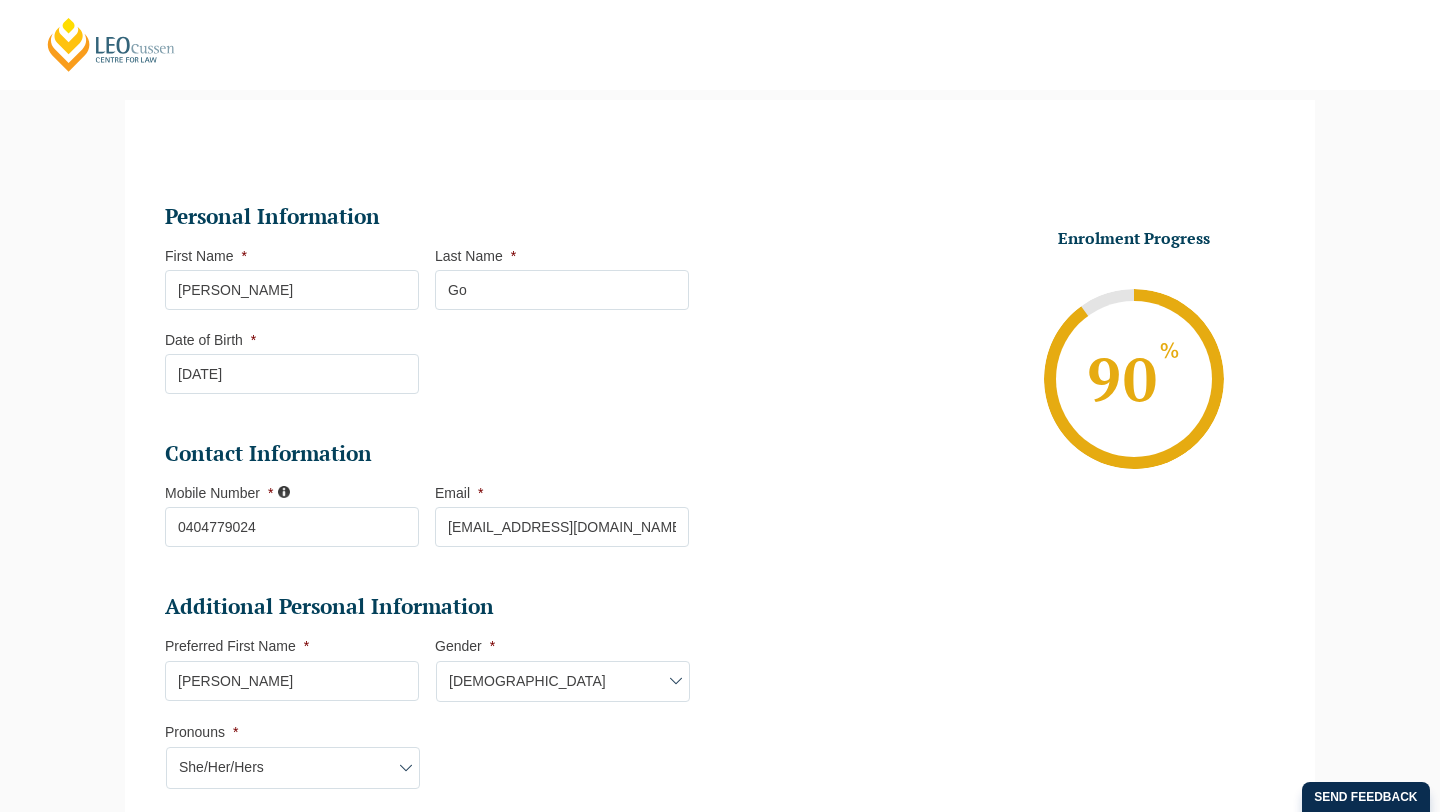 scroll, scrollTop: 0, scrollLeft: 0, axis: both 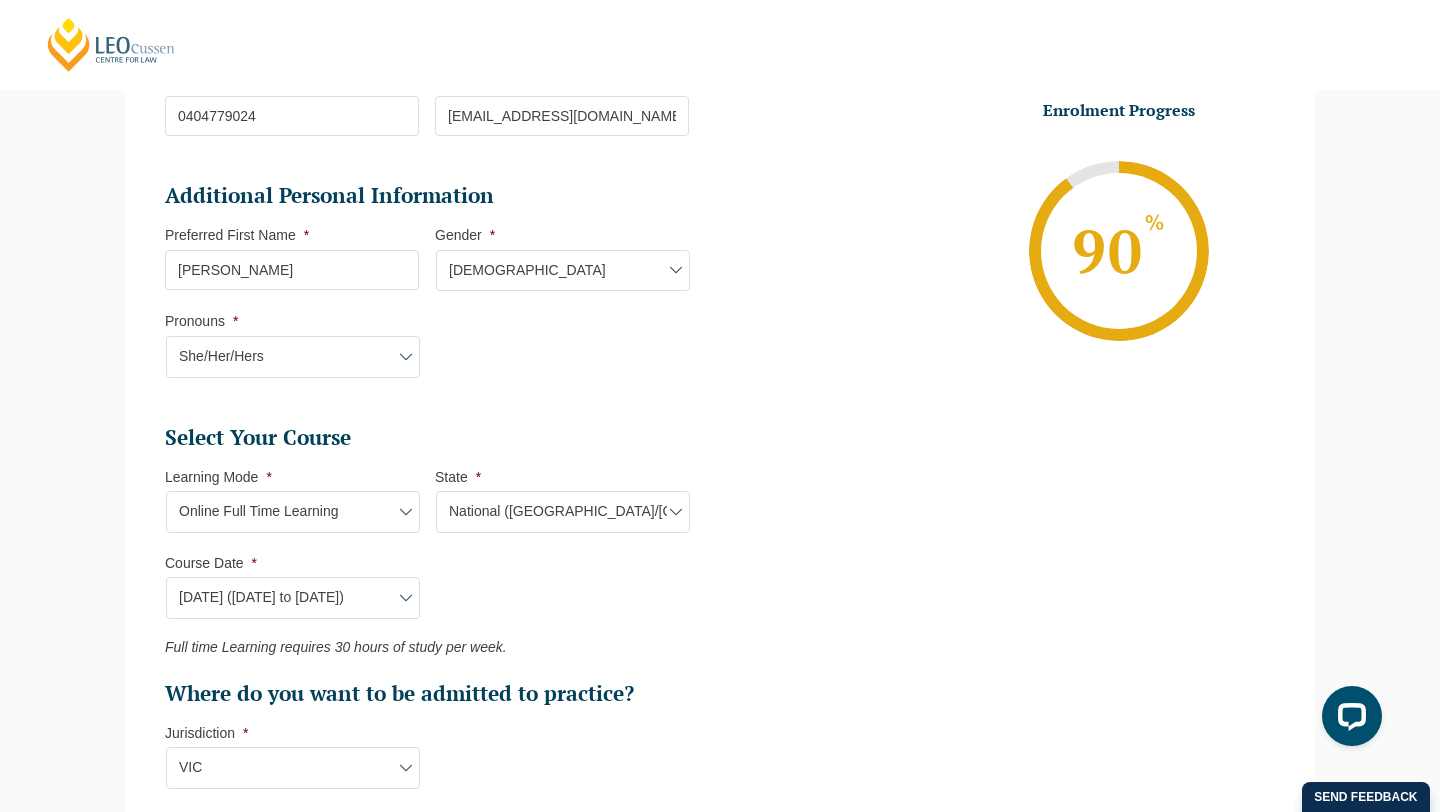click on "Learning Mode* Online Full Time Learning Online Part Time Learning Blended Full Time Learning Blended Part Time Learning Onsite Full Time Learning" at bounding box center [293, 512] 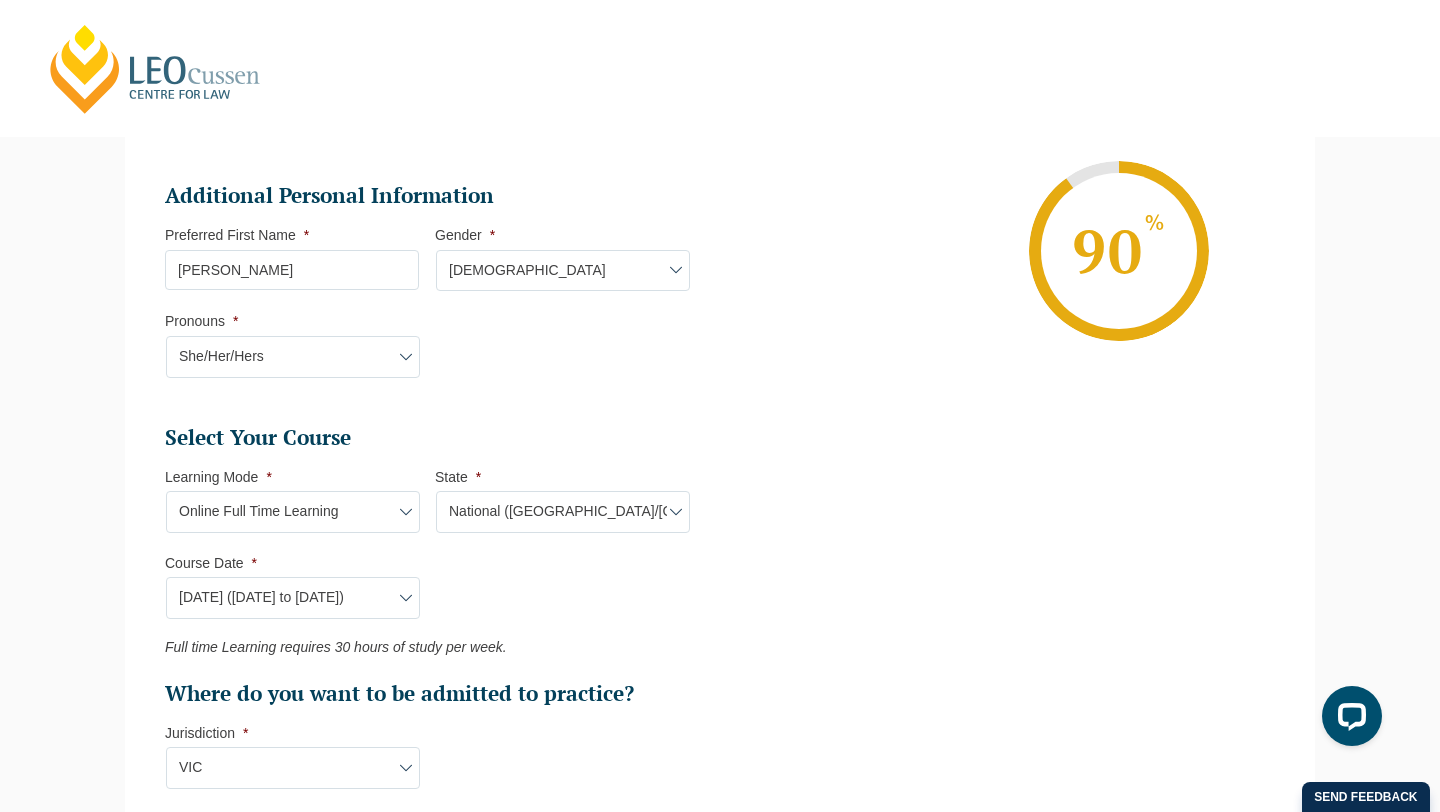 click on "Learning Mode* Online Full Time Learning Online Part Time Learning Blended Full Time Learning Blended Part Time Learning Onsite Full Time Learning" at bounding box center [293, 512] 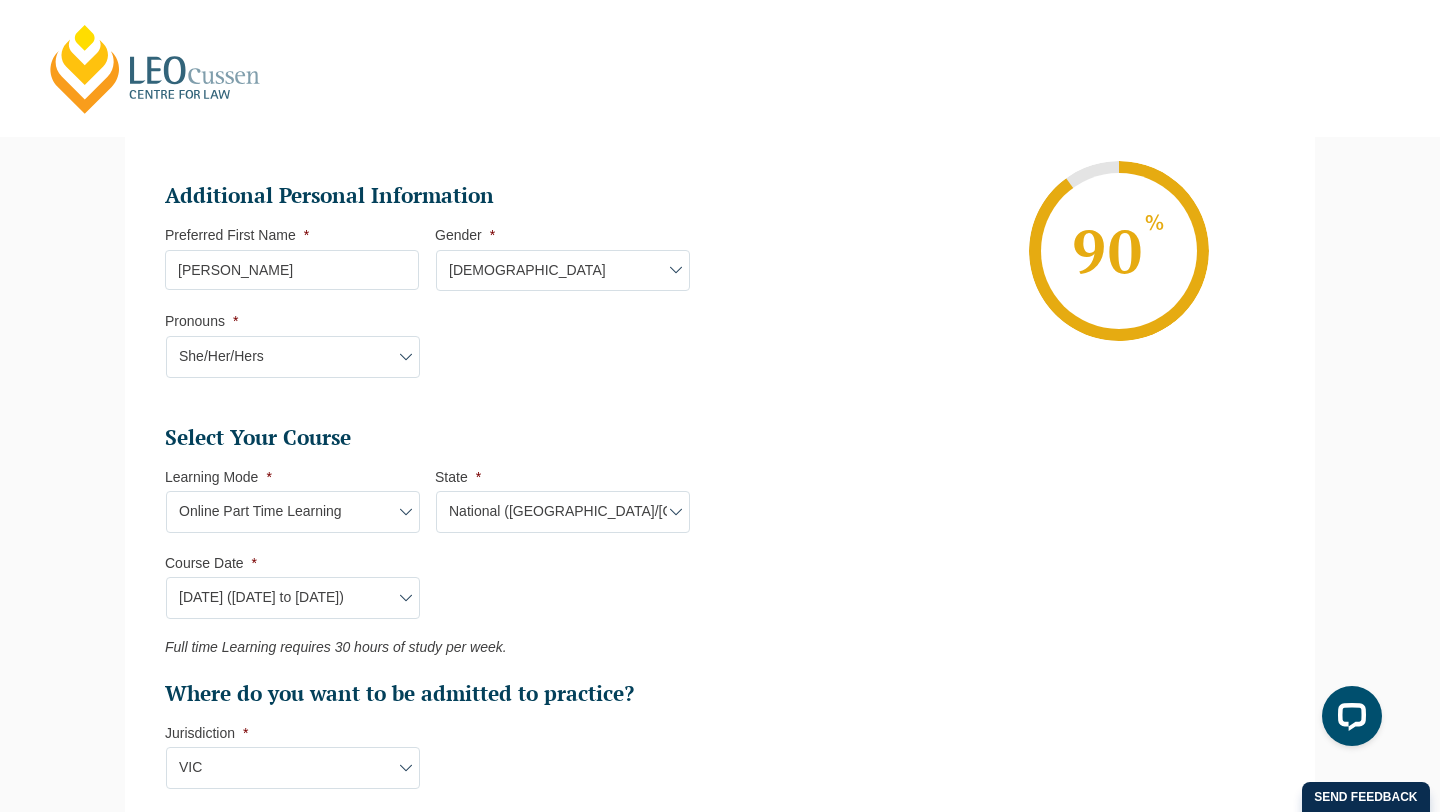 select 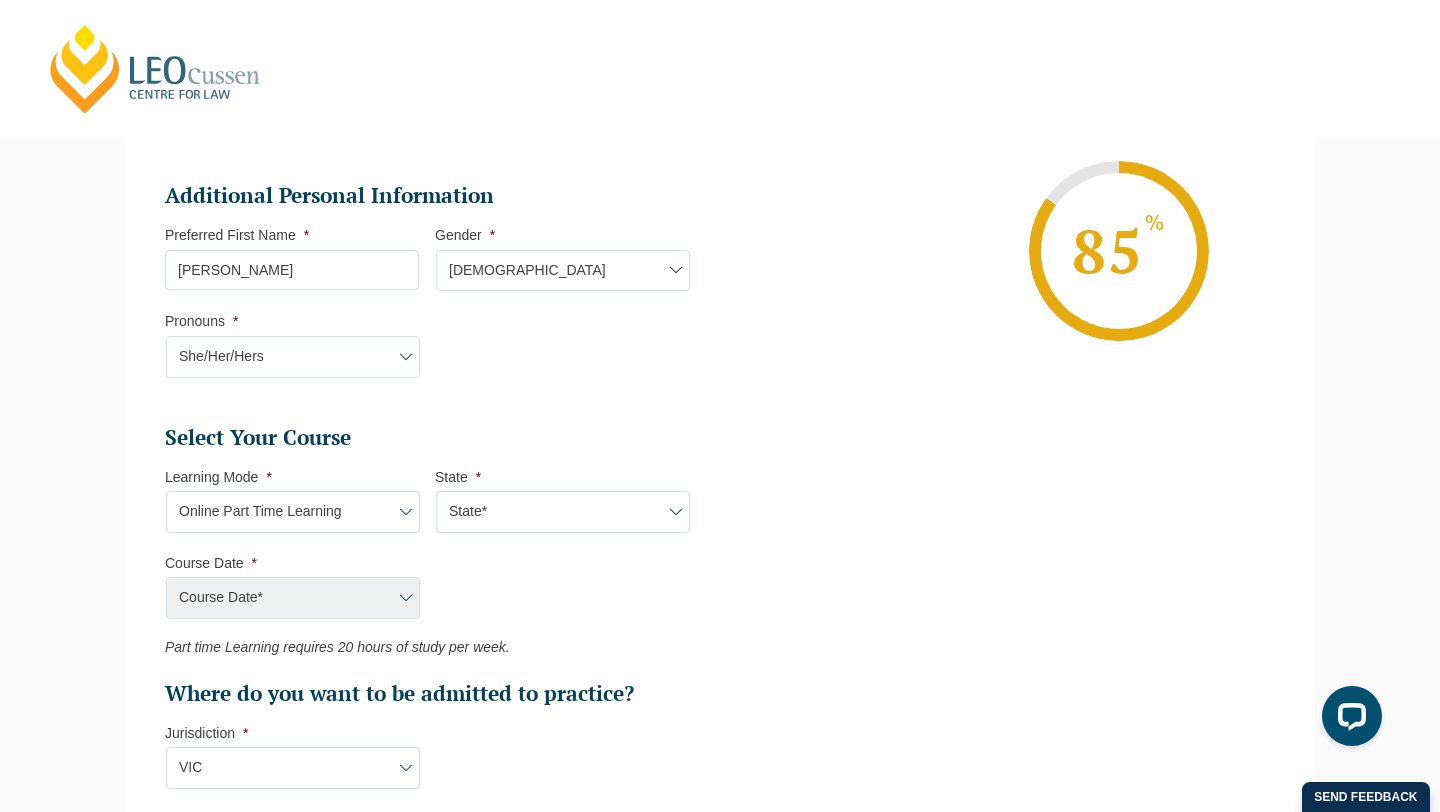 click on "State* National ([GEOGRAPHIC_DATA]/[GEOGRAPHIC_DATA], [GEOGRAPHIC_DATA], [GEOGRAPHIC_DATA], [GEOGRAPHIC_DATA], [GEOGRAPHIC_DATA])" at bounding box center (563, 512) 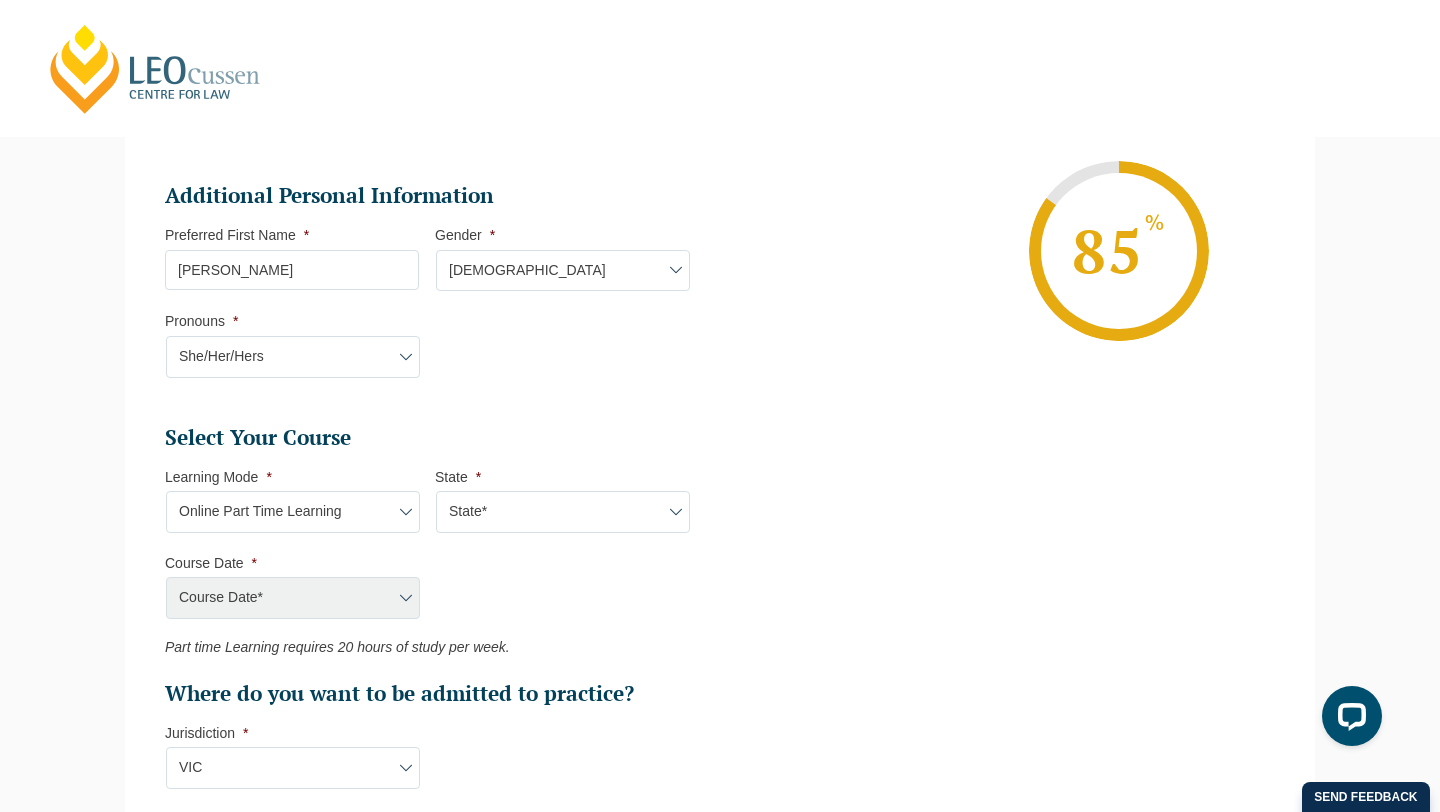 select on "National ([GEOGRAPHIC_DATA]/[GEOGRAPHIC_DATA], [GEOGRAPHIC_DATA], [GEOGRAPHIC_DATA], [GEOGRAPHIC_DATA], [GEOGRAPHIC_DATA])" 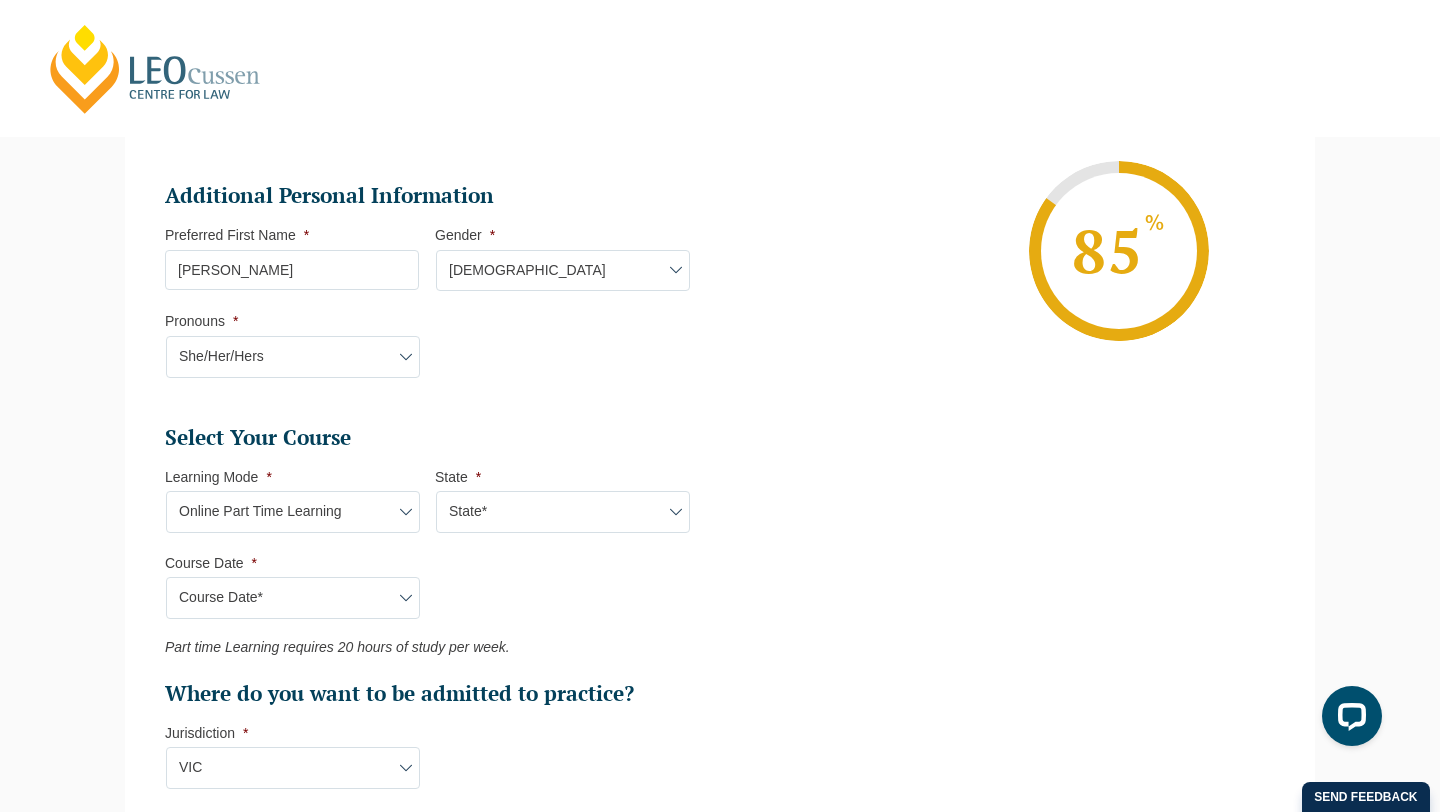 click on "Course Date* [DATE] ([DATE] to [DATE])" at bounding box center [293, 598] 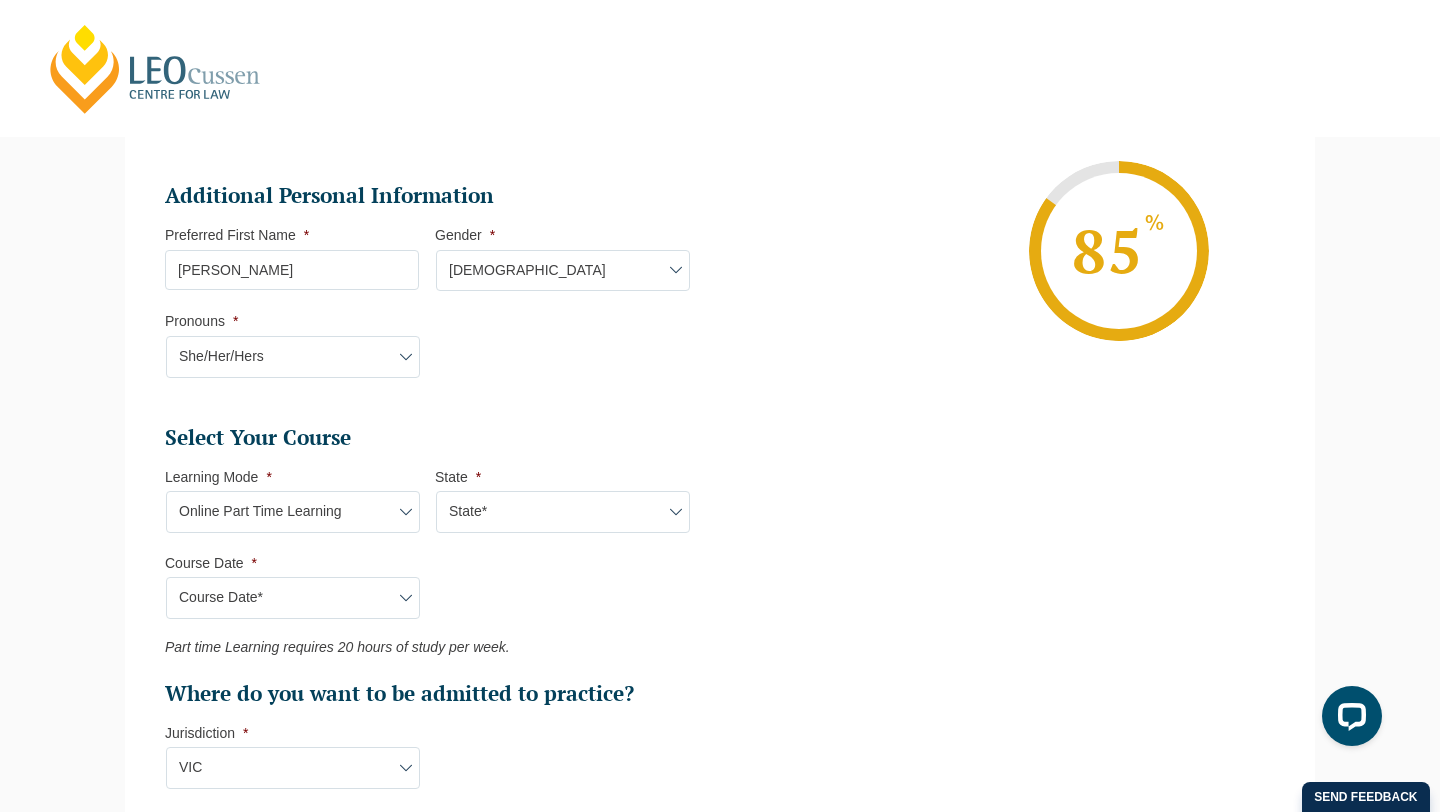 select on "[DATE] ([DATE] to [DATE])" 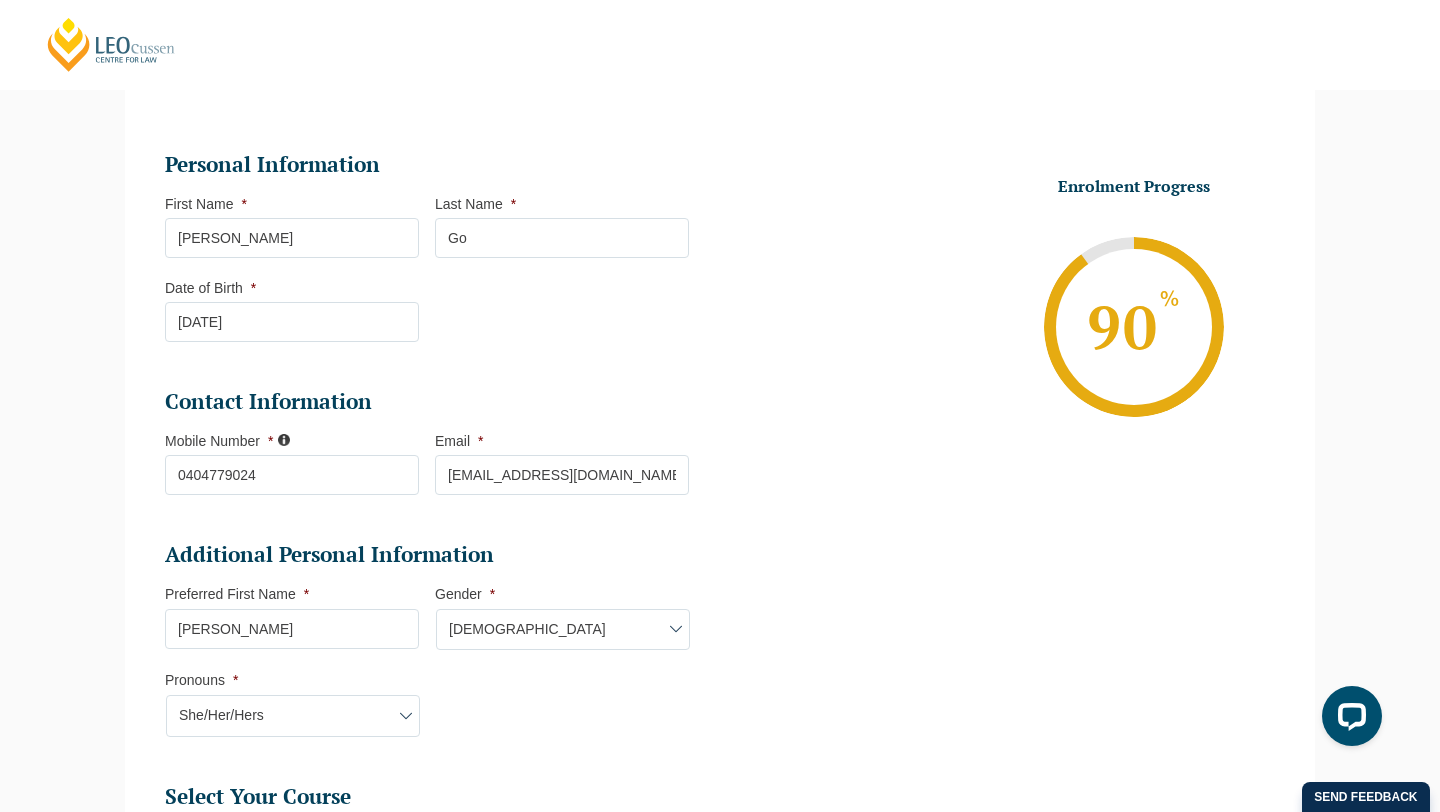 scroll, scrollTop: 164, scrollLeft: 0, axis: vertical 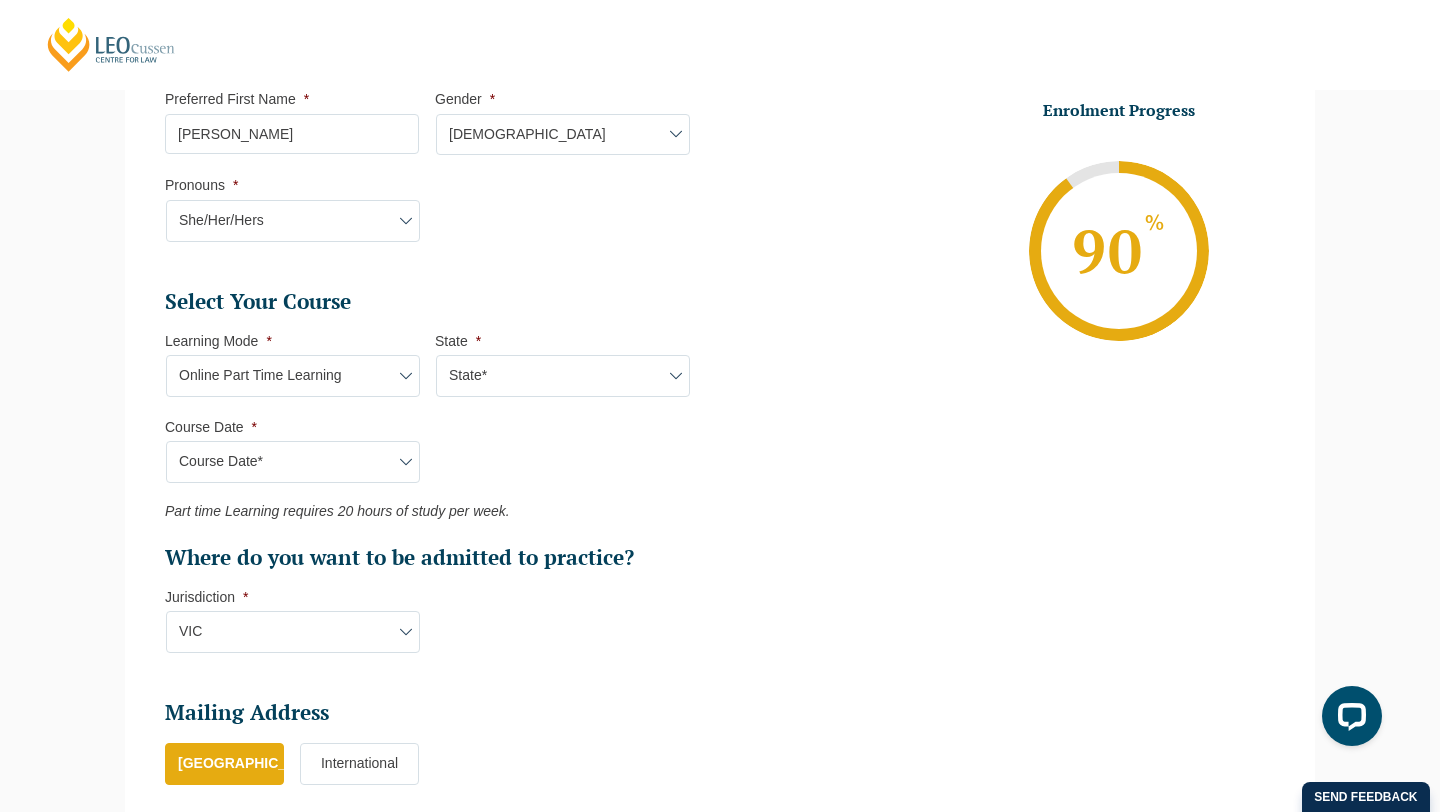 click on "Course Date* [DATE] ([DATE] to [DATE])" at bounding box center (293, 462) 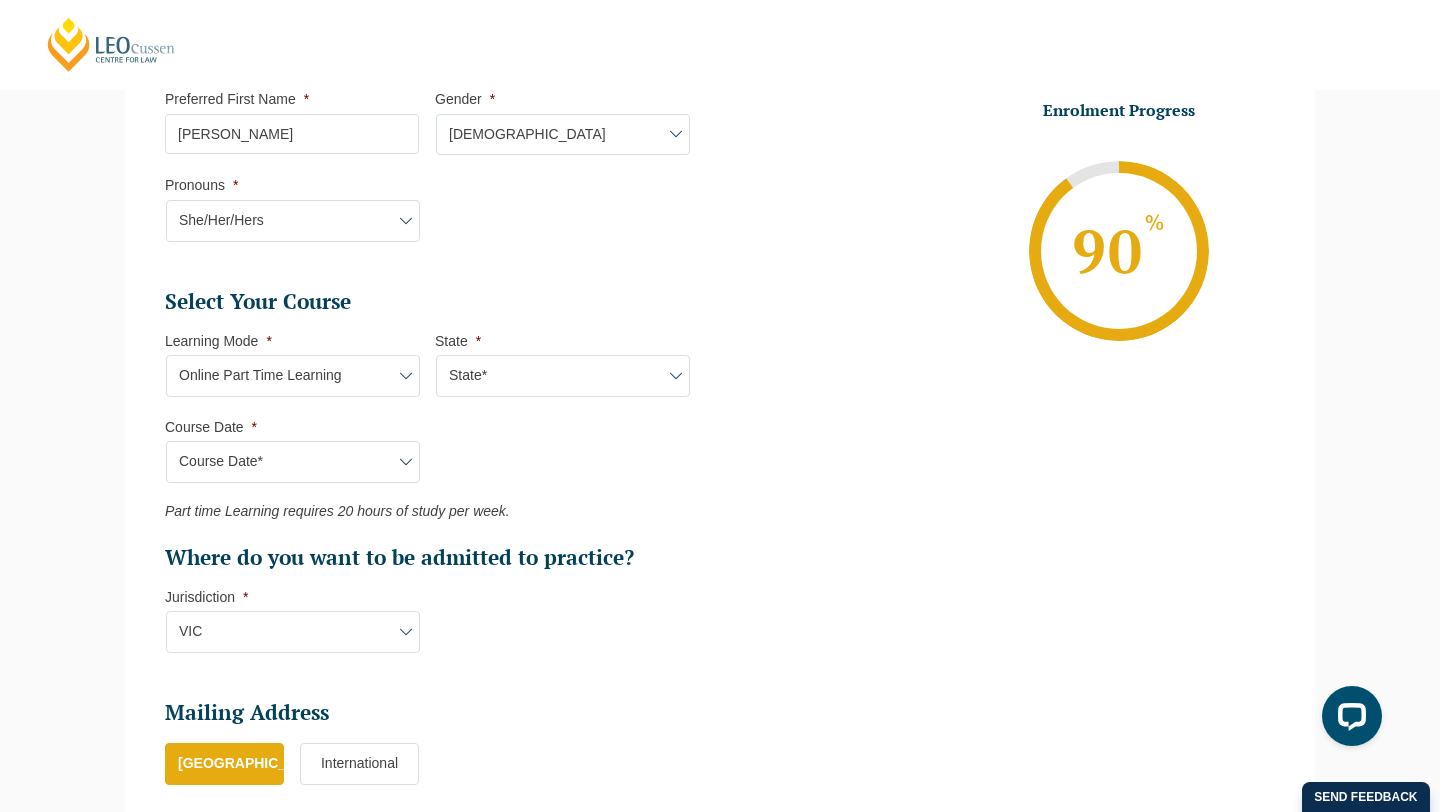 click on "Learning Mode* Online Full Time Learning Online Part Time Learning Blended Full Time Learning Blended Part Time Learning Onsite Full Time Learning" at bounding box center [293, 376] 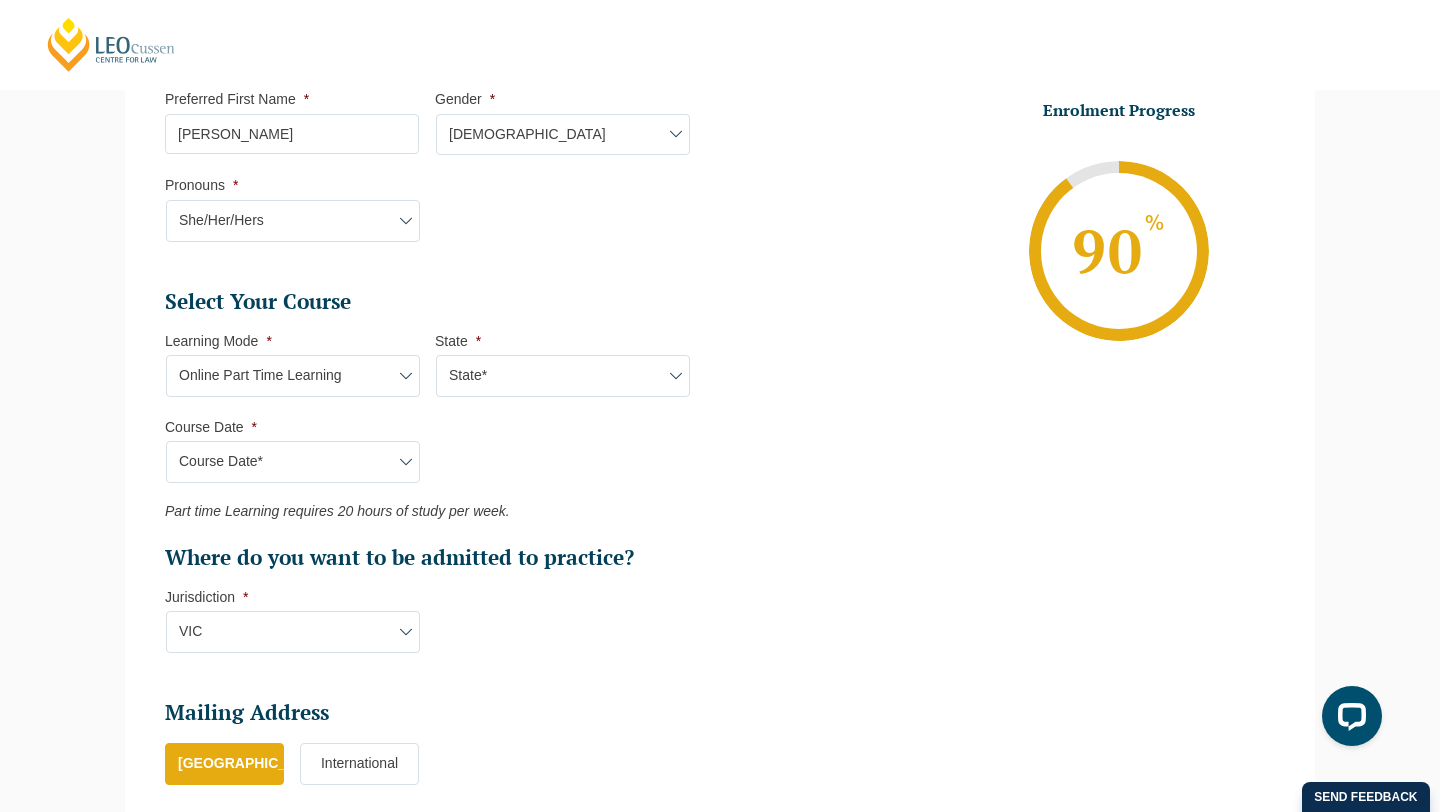 select on "Online Full Time Learning" 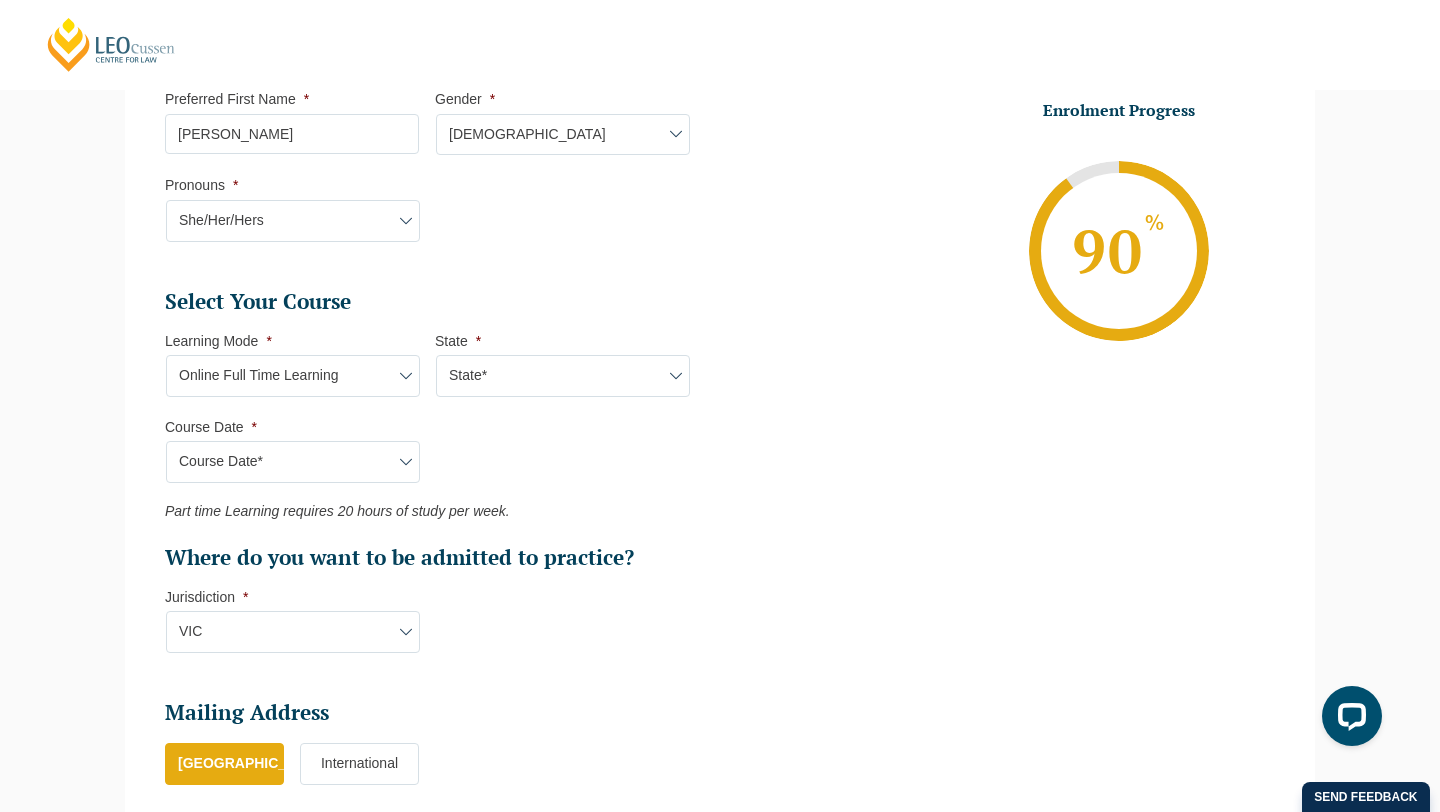 select 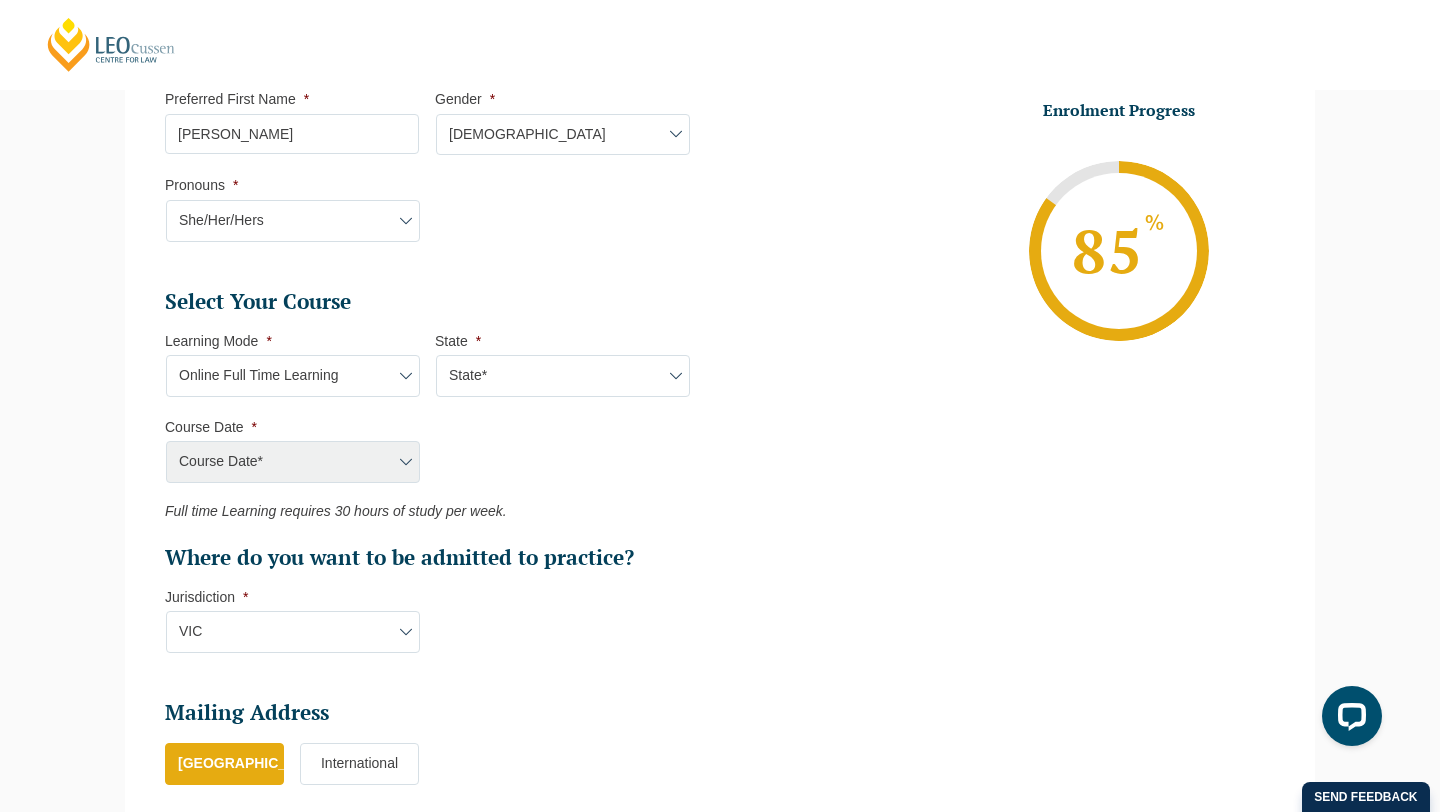 click on "Learning Mode* Online Full Time Learning Online Part Time Learning Blended Full Time Learning Blended Part Time Learning Onsite Full Time Learning" at bounding box center (293, 376) 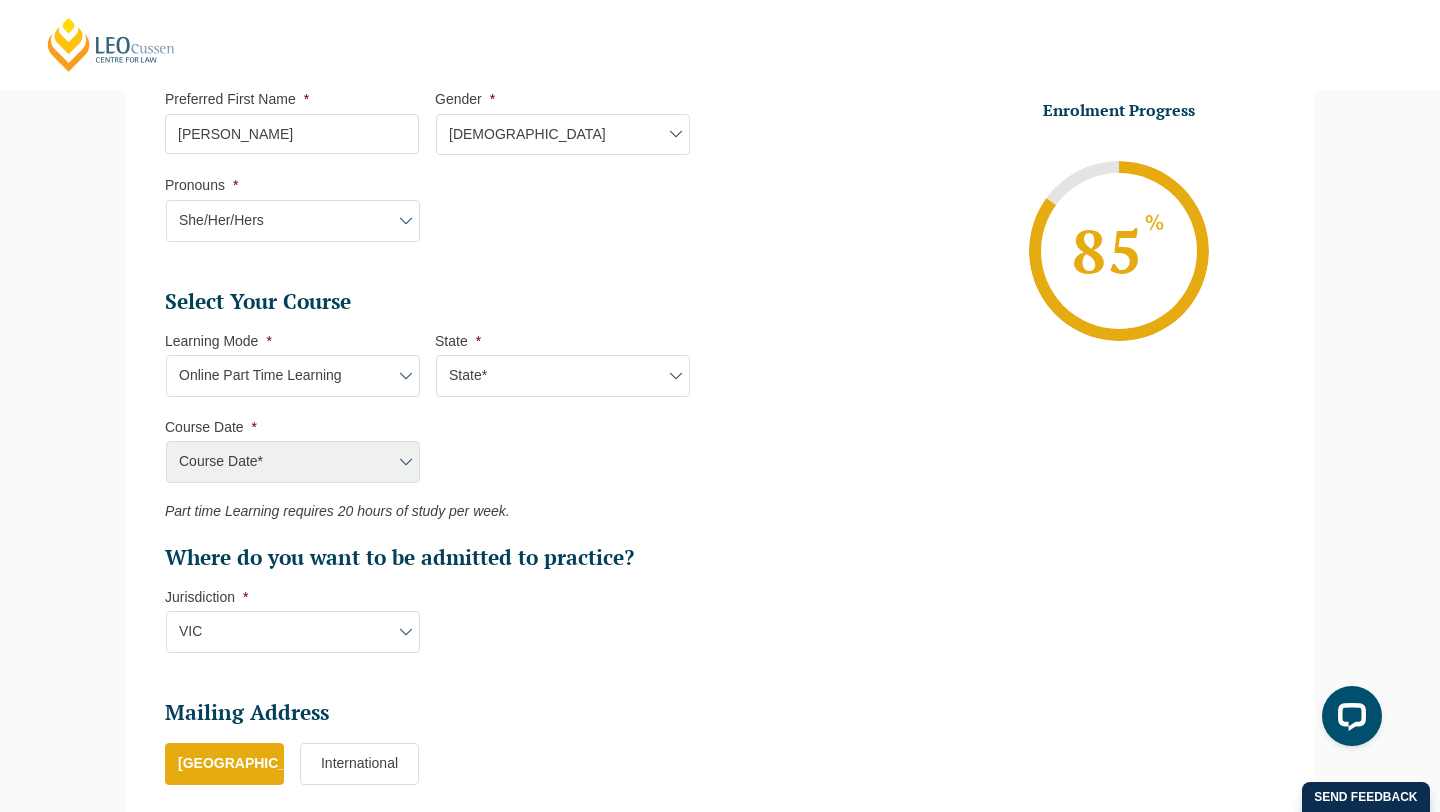 click on "State* National ([GEOGRAPHIC_DATA]/[GEOGRAPHIC_DATA], [GEOGRAPHIC_DATA], [GEOGRAPHIC_DATA], [GEOGRAPHIC_DATA], [GEOGRAPHIC_DATA])" at bounding box center [563, 376] 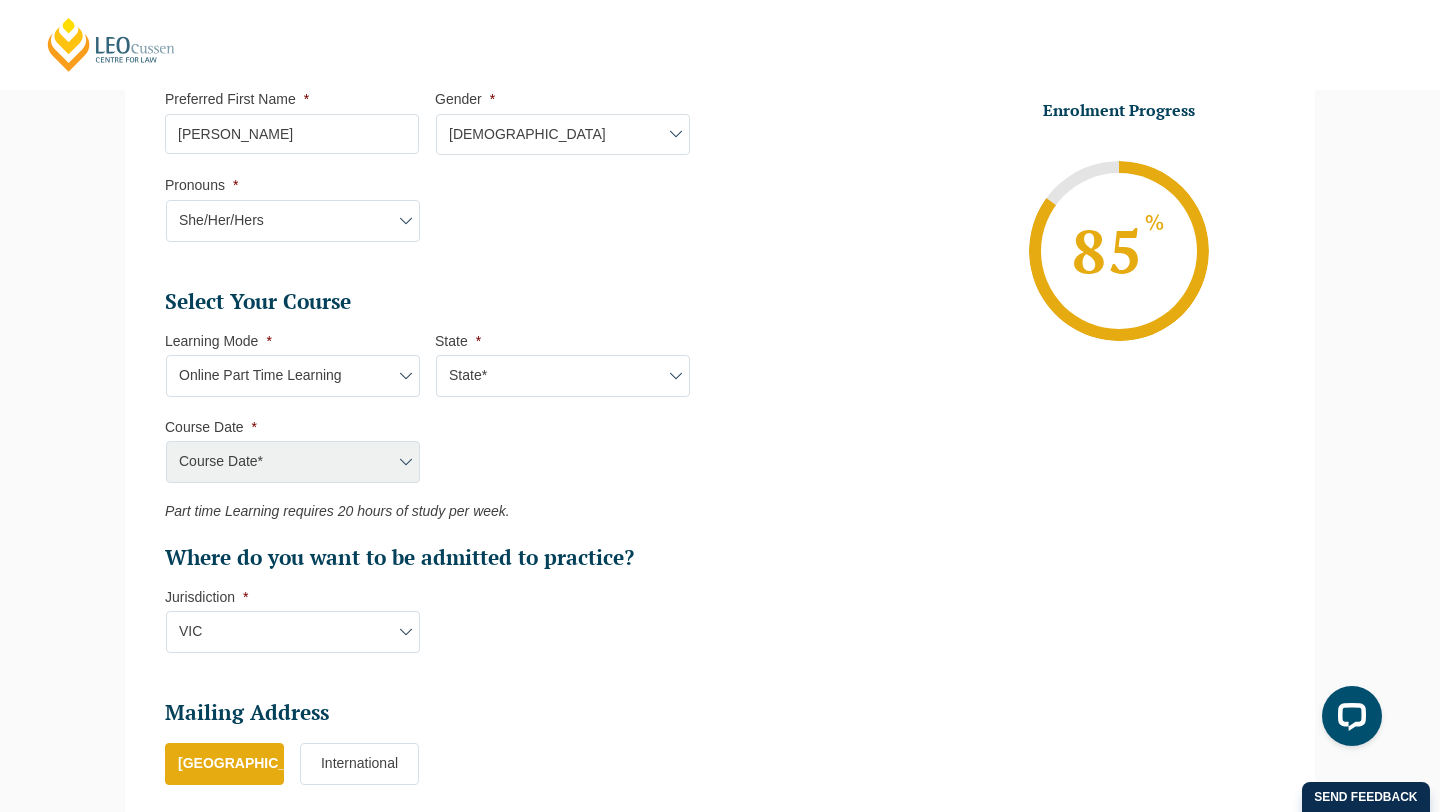 select on "National ([GEOGRAPHIC_DATA]/[GEOGRAPHIC_DATA], [GEOGRAPHIC_DATA], [GEOGRAPHIC_DATA], [GEOGRAPHIC_DATA], [GEOGRAPHIC_DATA])" 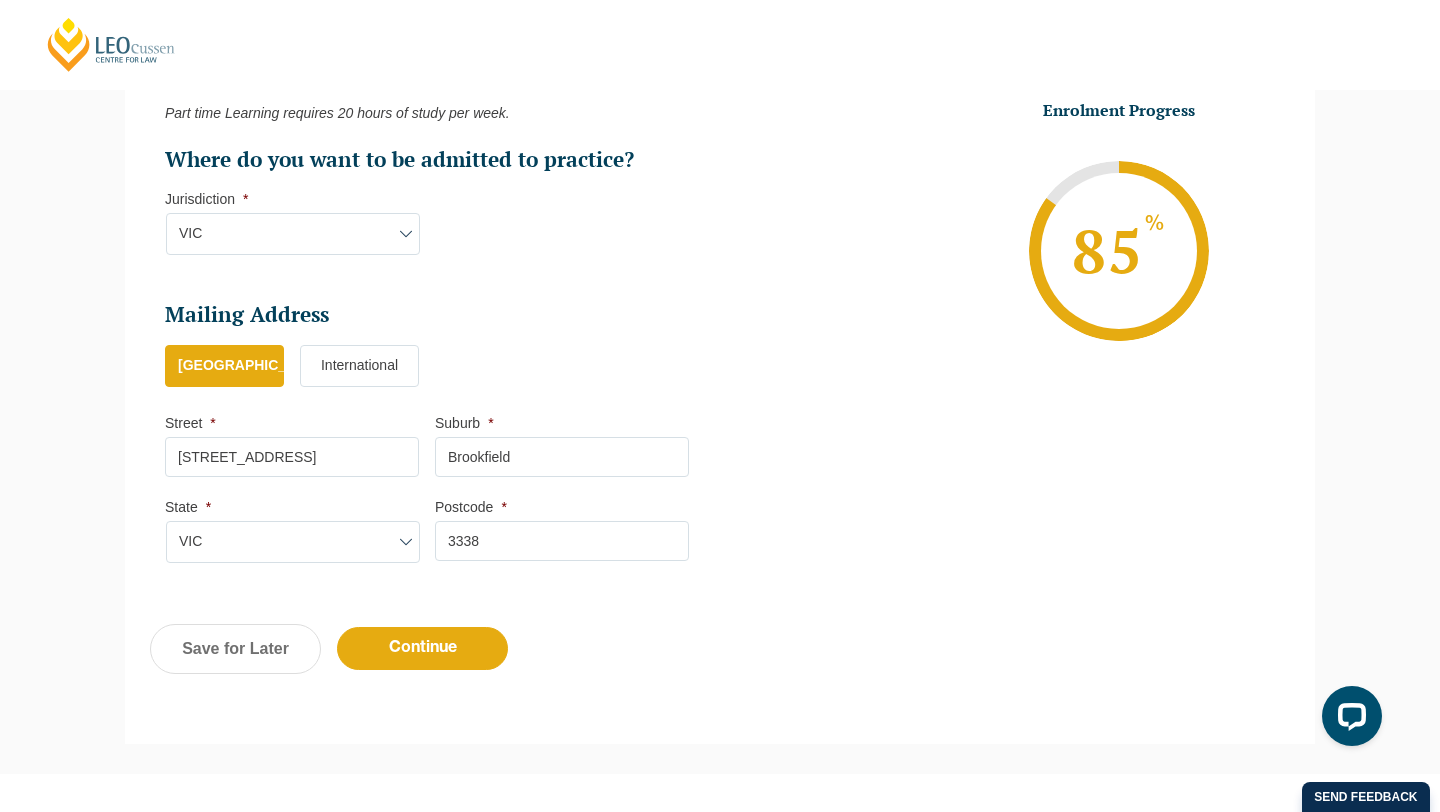 scroll, scrollTop: 1200, scrollLeft: 0, axis: vertical 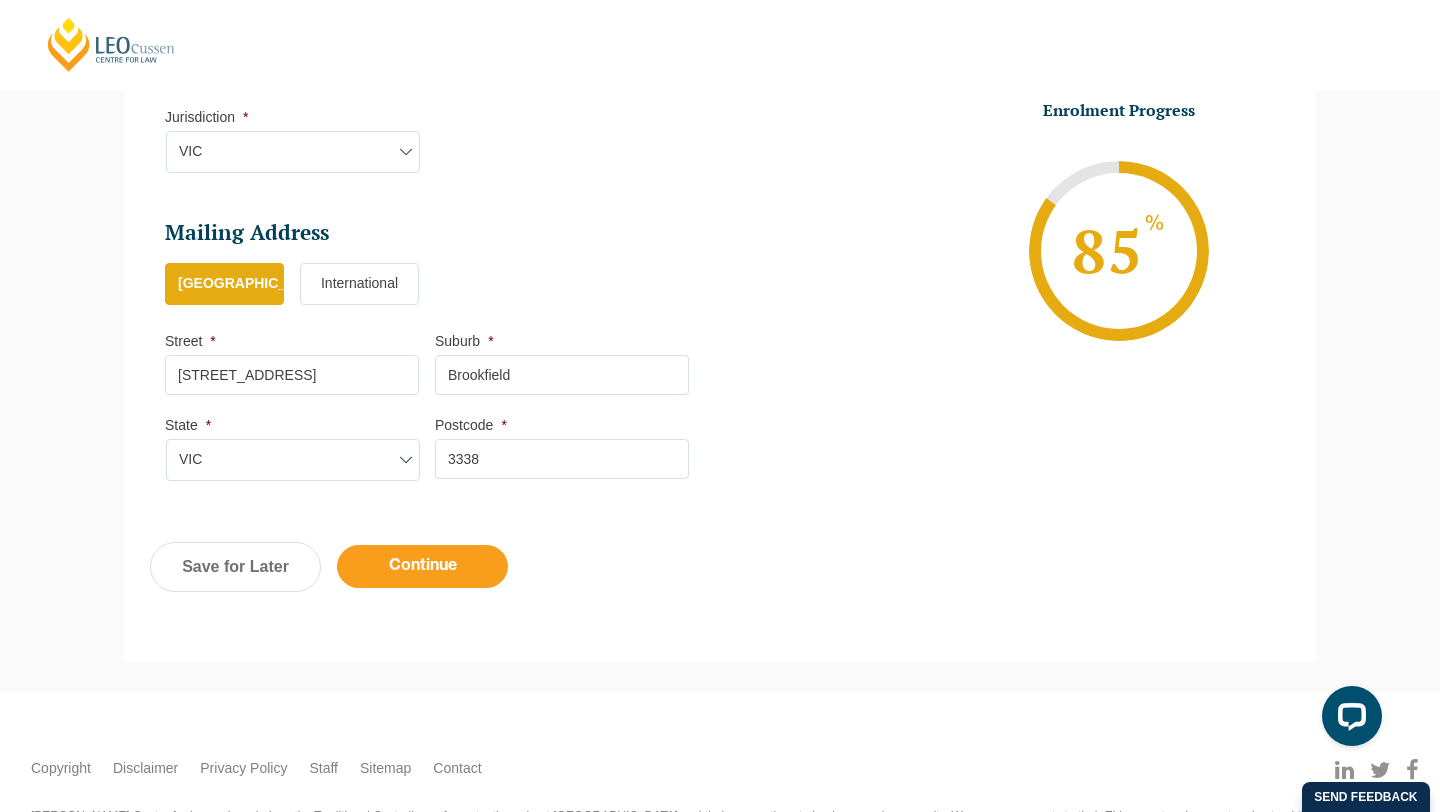 click on "Continue" at bounding box center (422, 566) 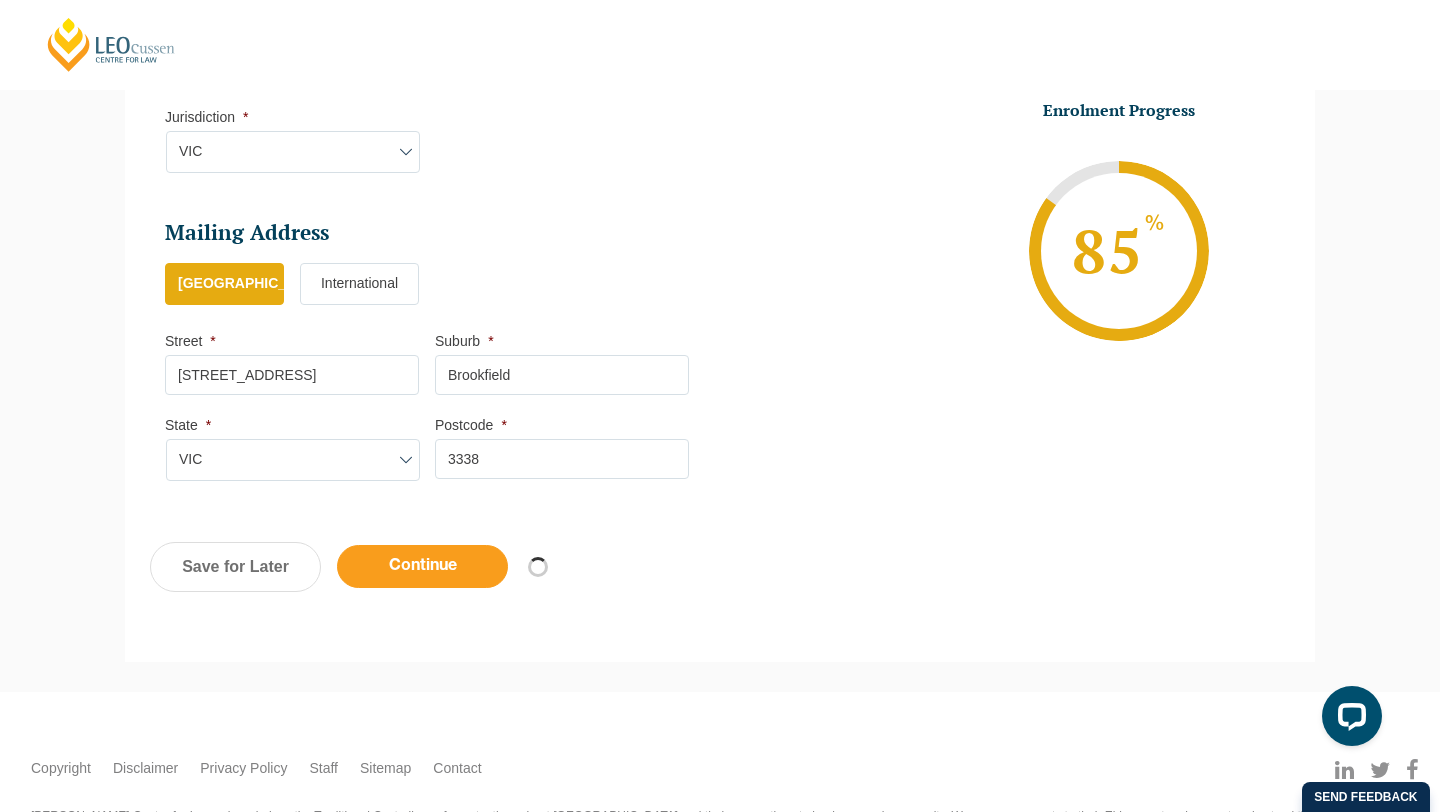 select on "Online Part Time Learning" 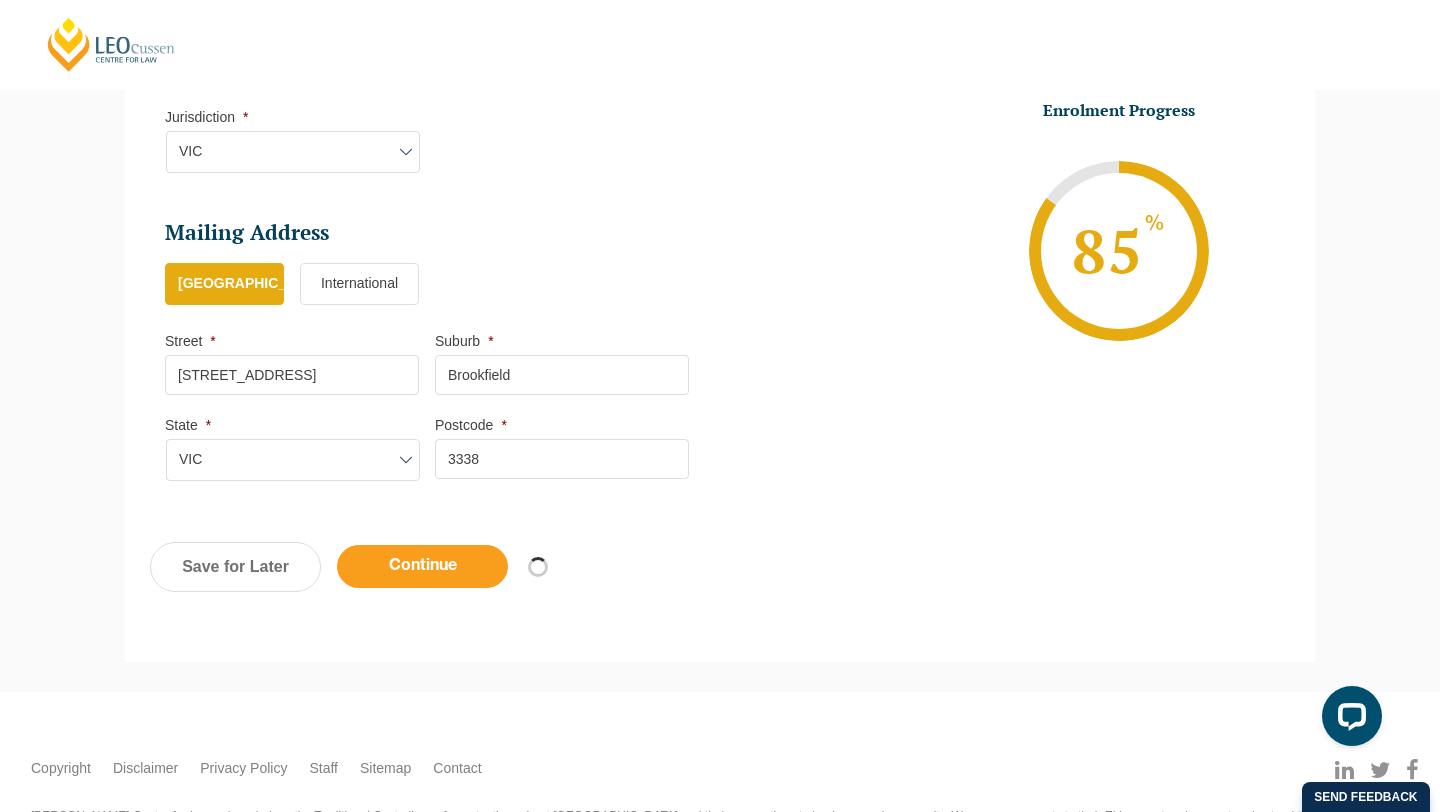 select on "National ([GEOGRAPHIC_DATA]/[GEOGRAPHIC_DATA], [GEOGRAPHIC_DATA], [GEOGRAPHIC_DATA], [GEOGRAPHIC_DATA], [GEOGRAPHIC_DATA])" 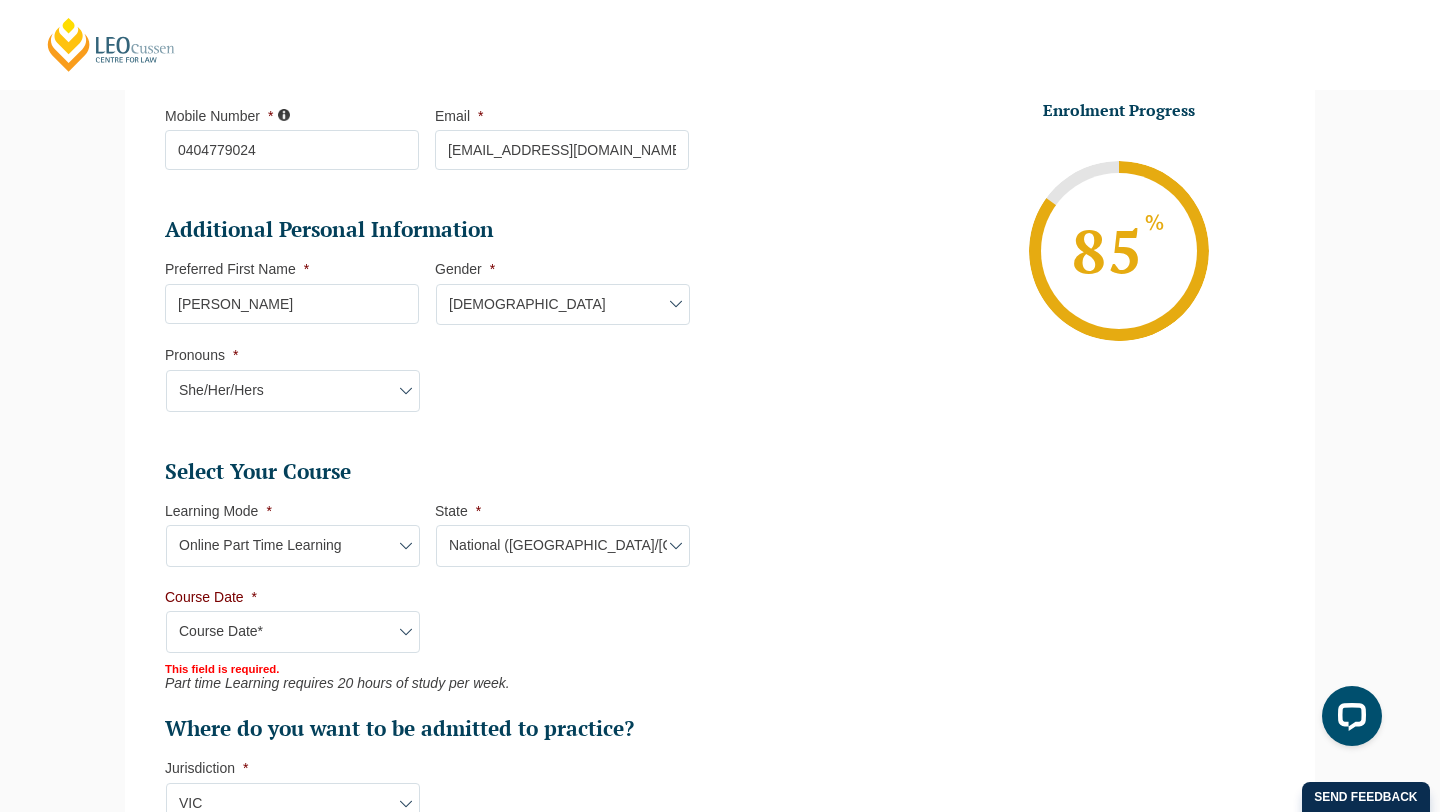 scroll, scrollTop: 695, scrollLeft: 0, axis: vertical 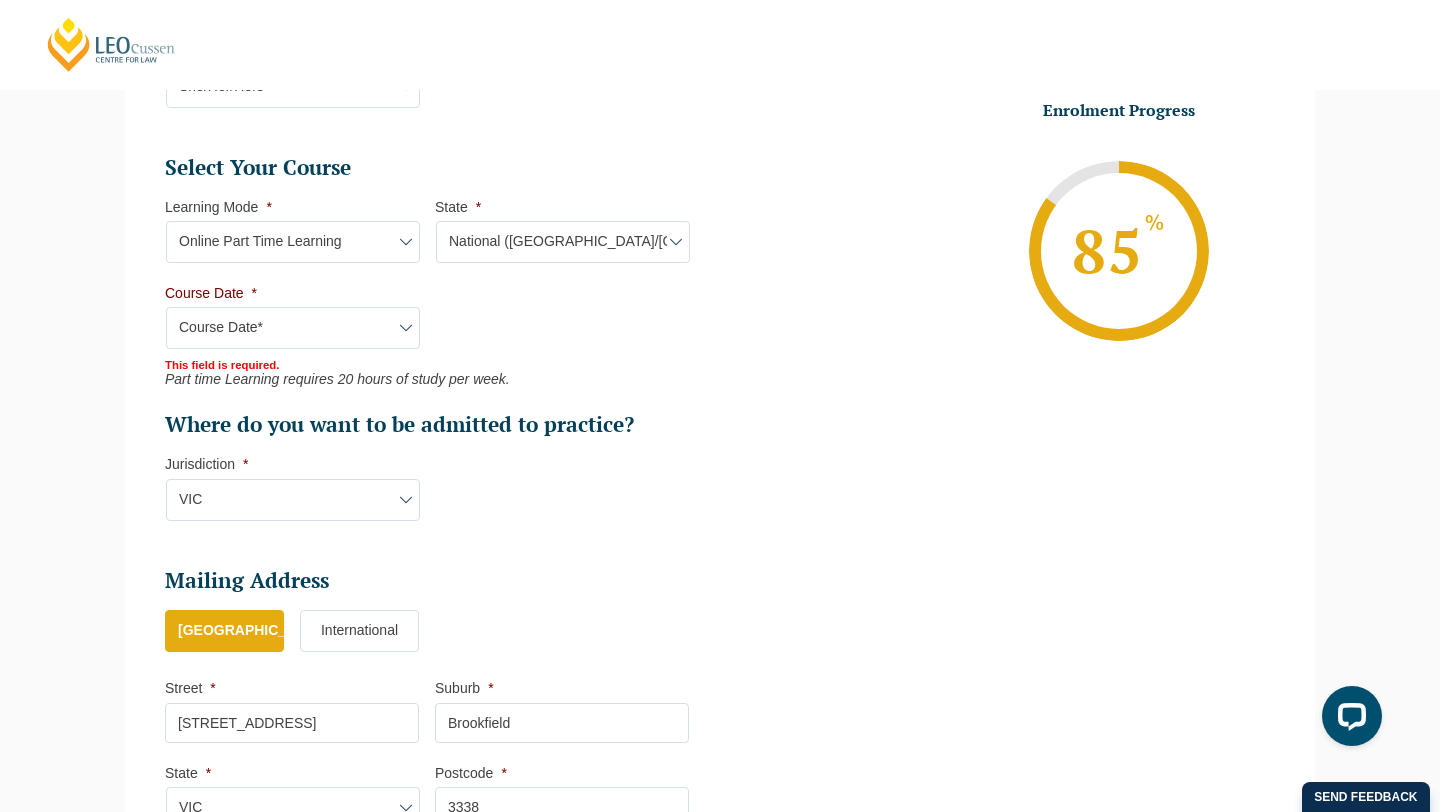 click on "Course Date* [DATE] ([DATE] to [DATE])" at bounding box center [293, 328] 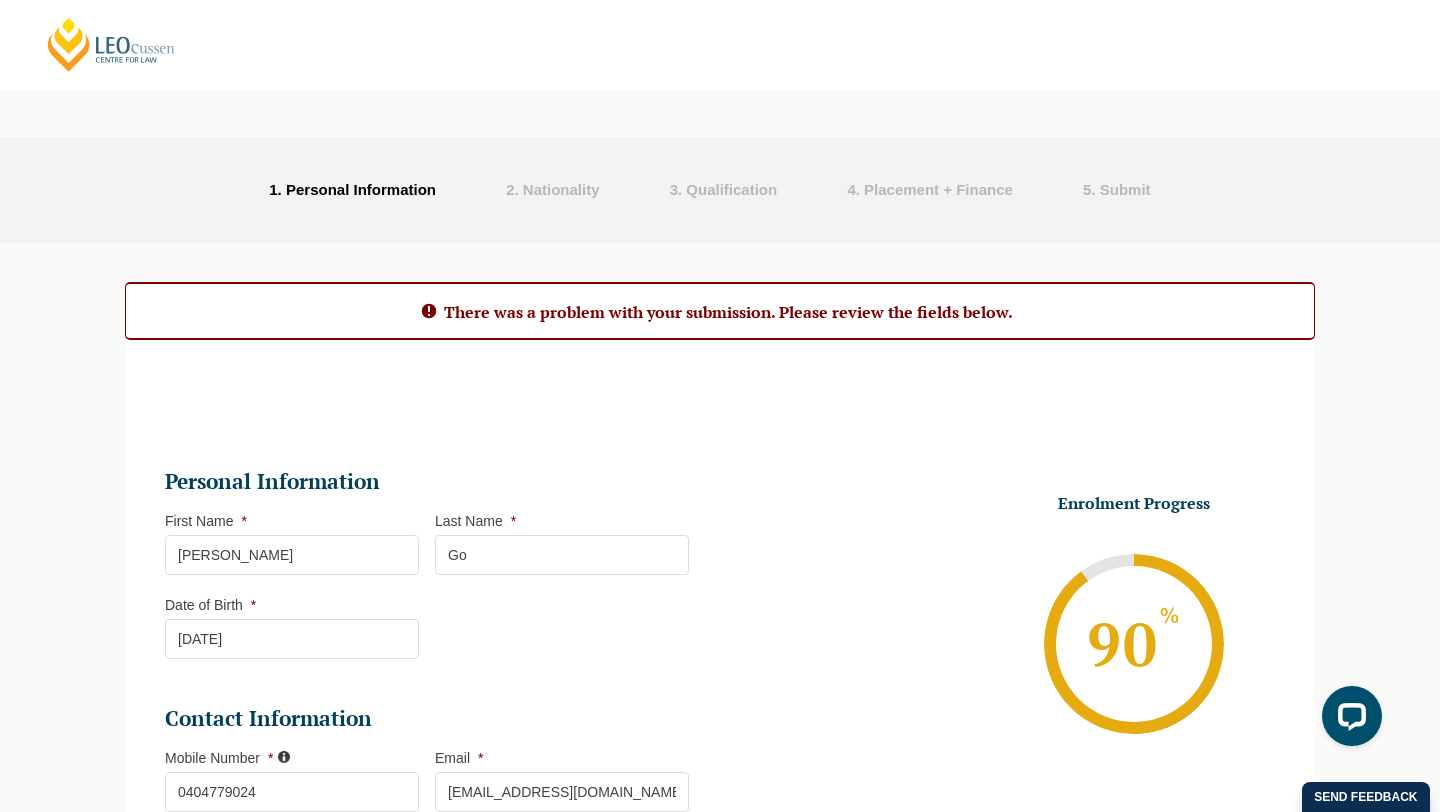 scroll, scrollTop: 1392, scrollLeft: 0, axis: vertical 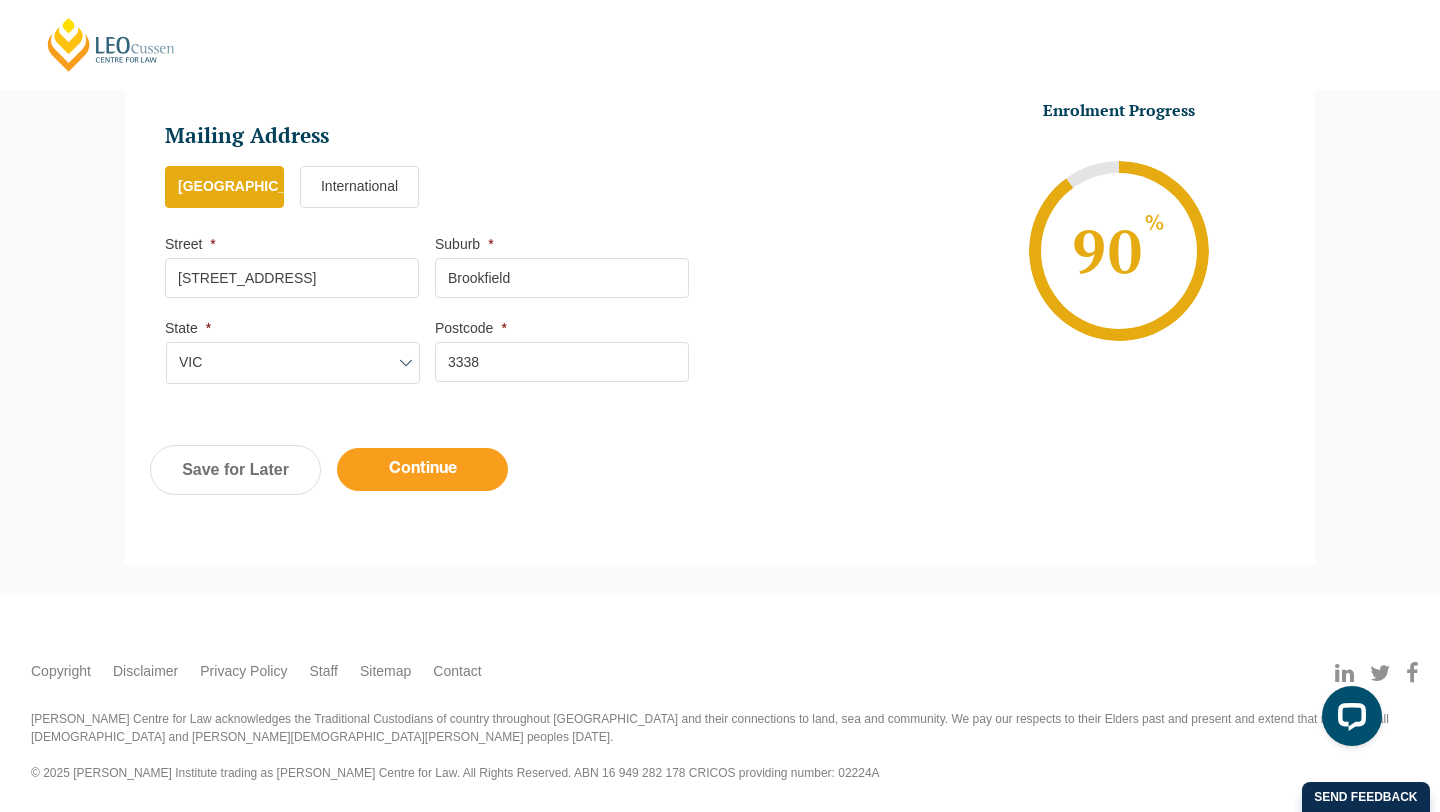click on "Continue" at bounding box center [422, 469] 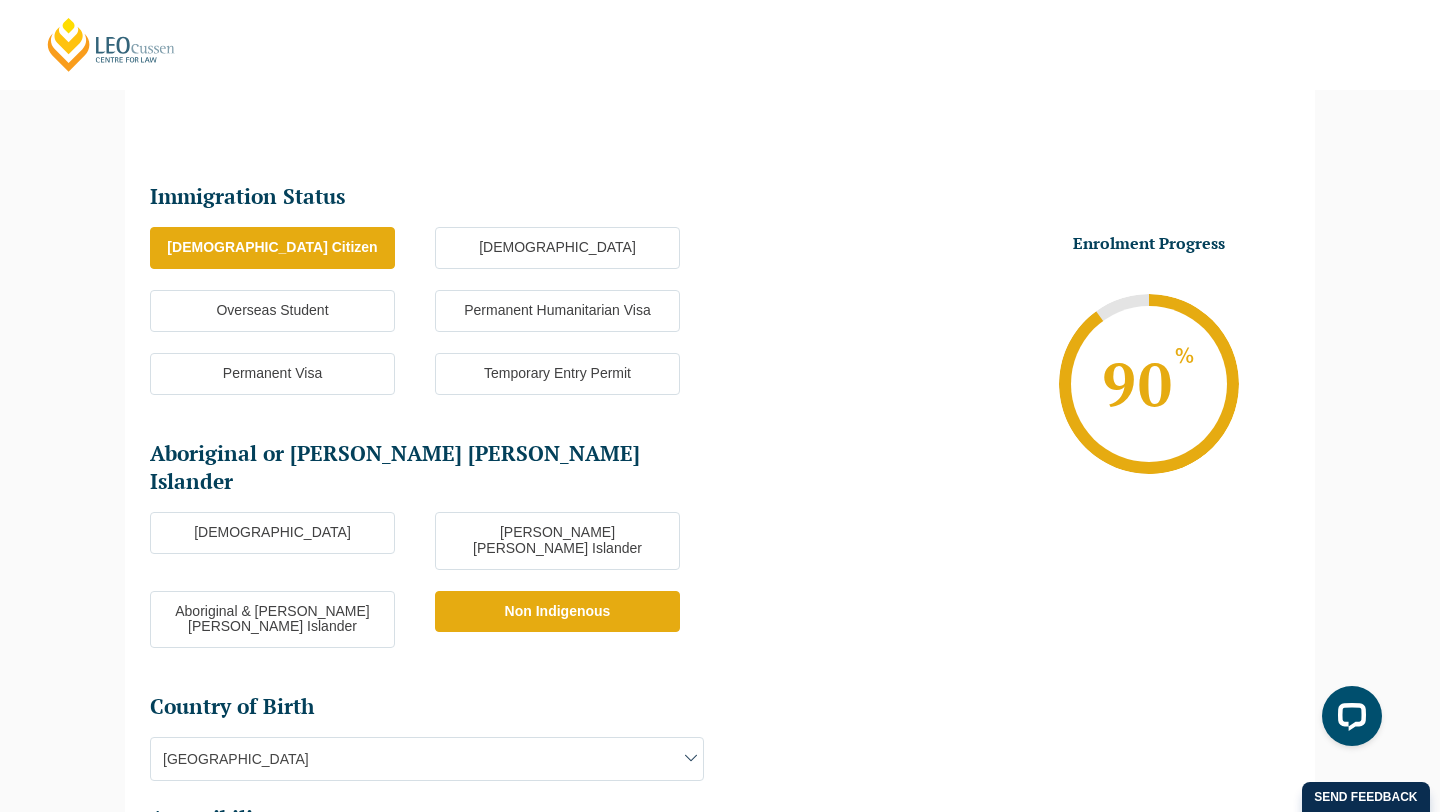 scroll, scrollTop: 210, scrollLeft: 0, axis: vertical 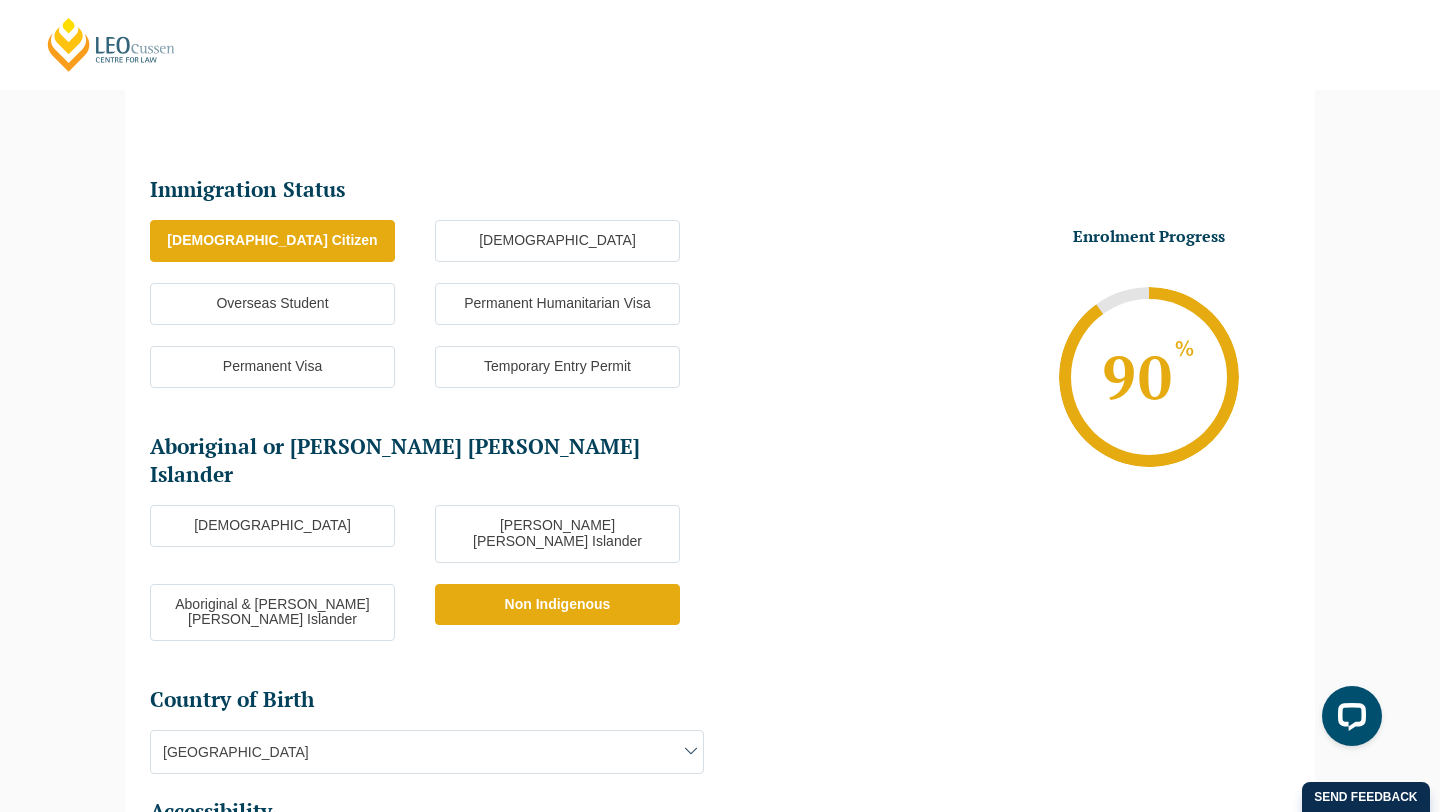 click on "[DEMOGRAPHIC_DATA] Citizen" at bounding box center (272, 241) 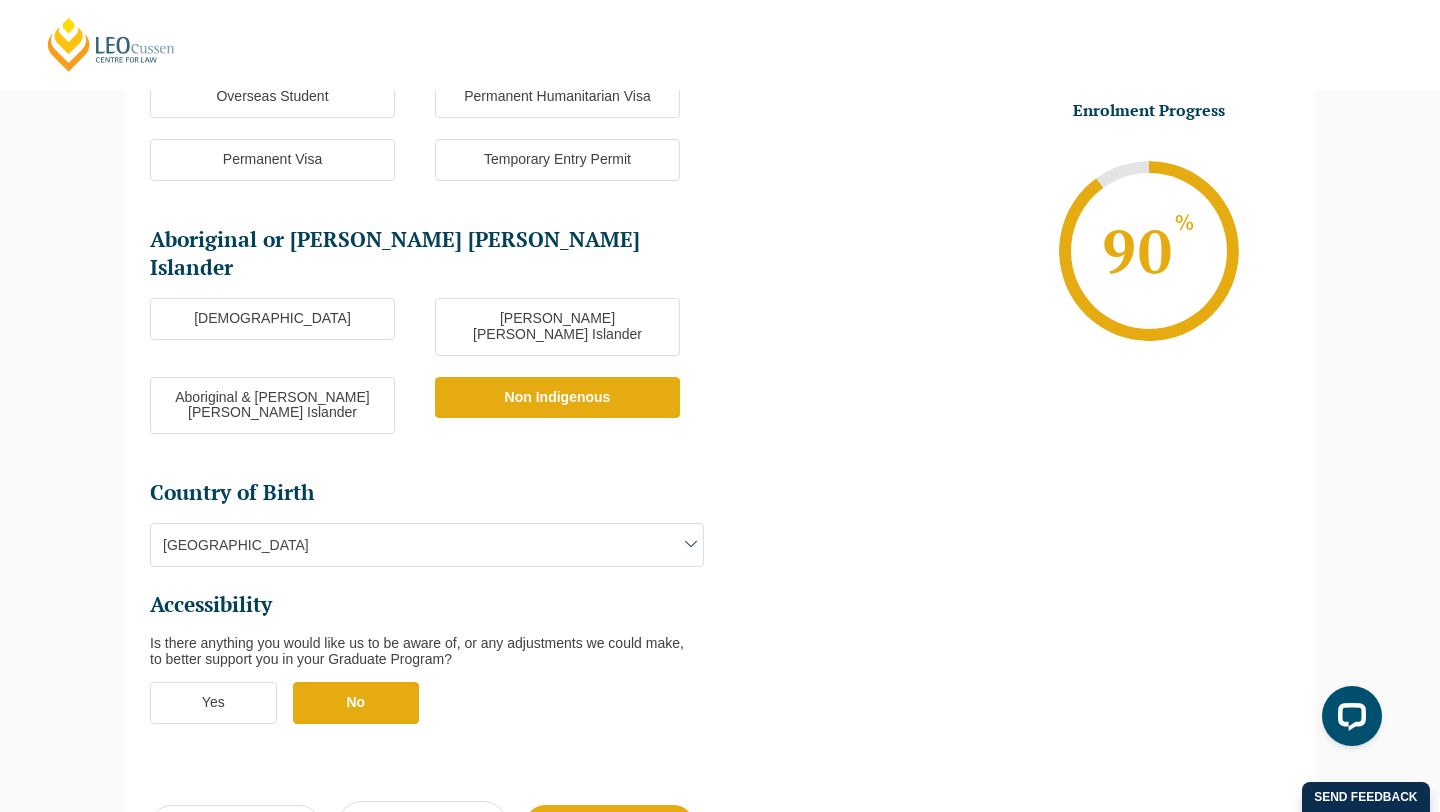 scroll, scrollTop: 425, scrollLeft: 0, axis: vertical 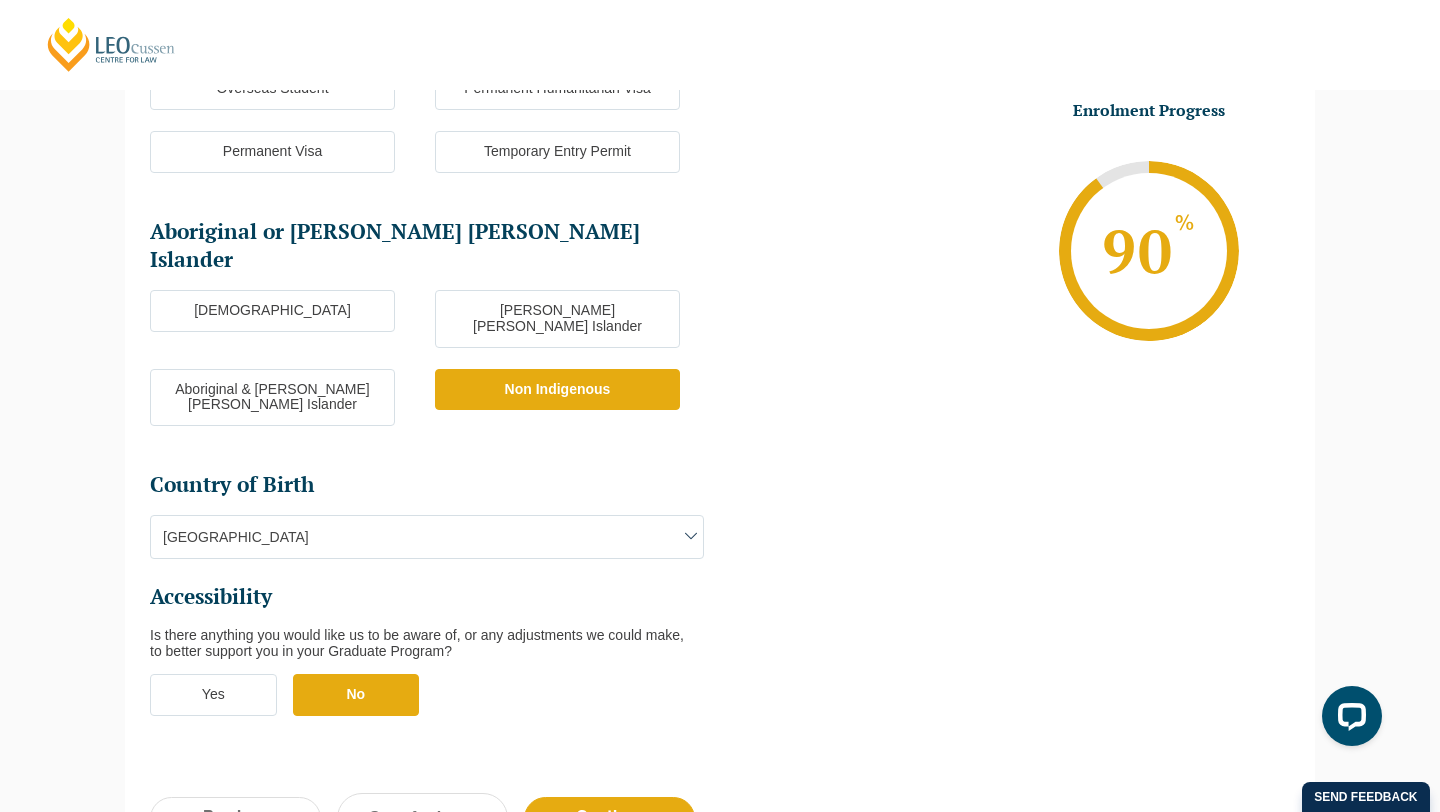 click on "Yes" at bounding box center [213, 695] 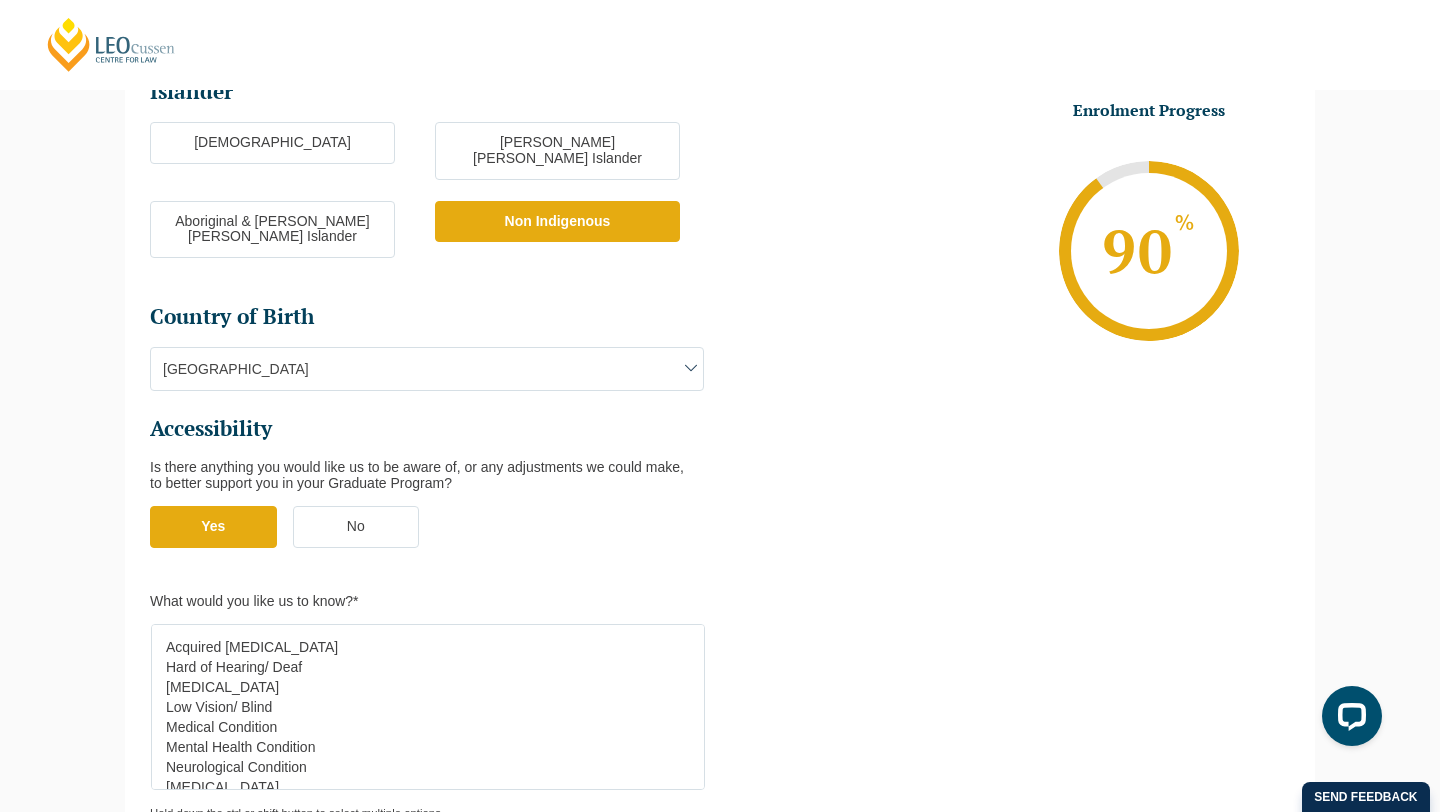 scroll, scrollTop: 600, scrollLeft: 0, axis: vertical 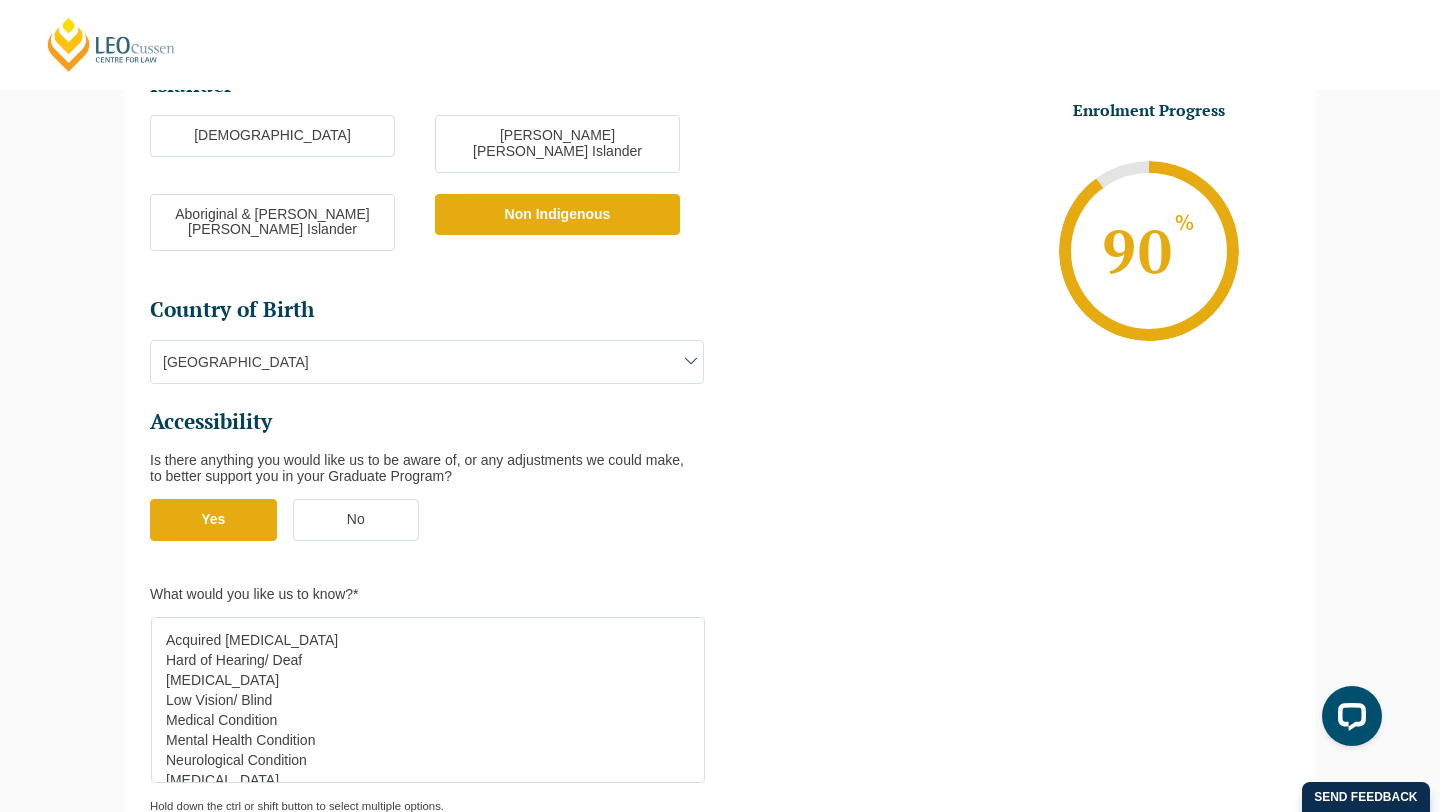 click on "No" at bounding box center [356, 520] 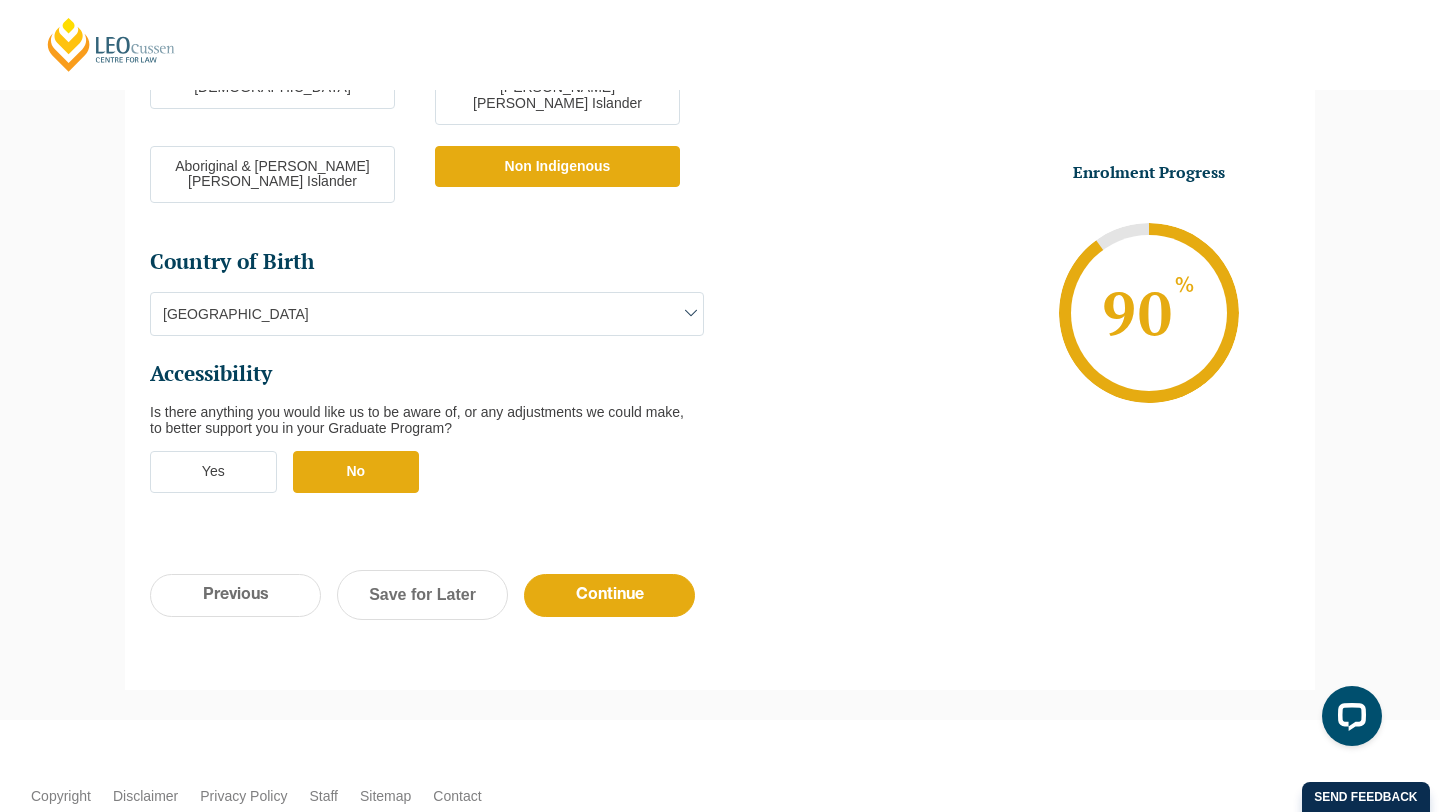 scroll, scrollTop: 713, scrollLeft: 0, axis: vertical 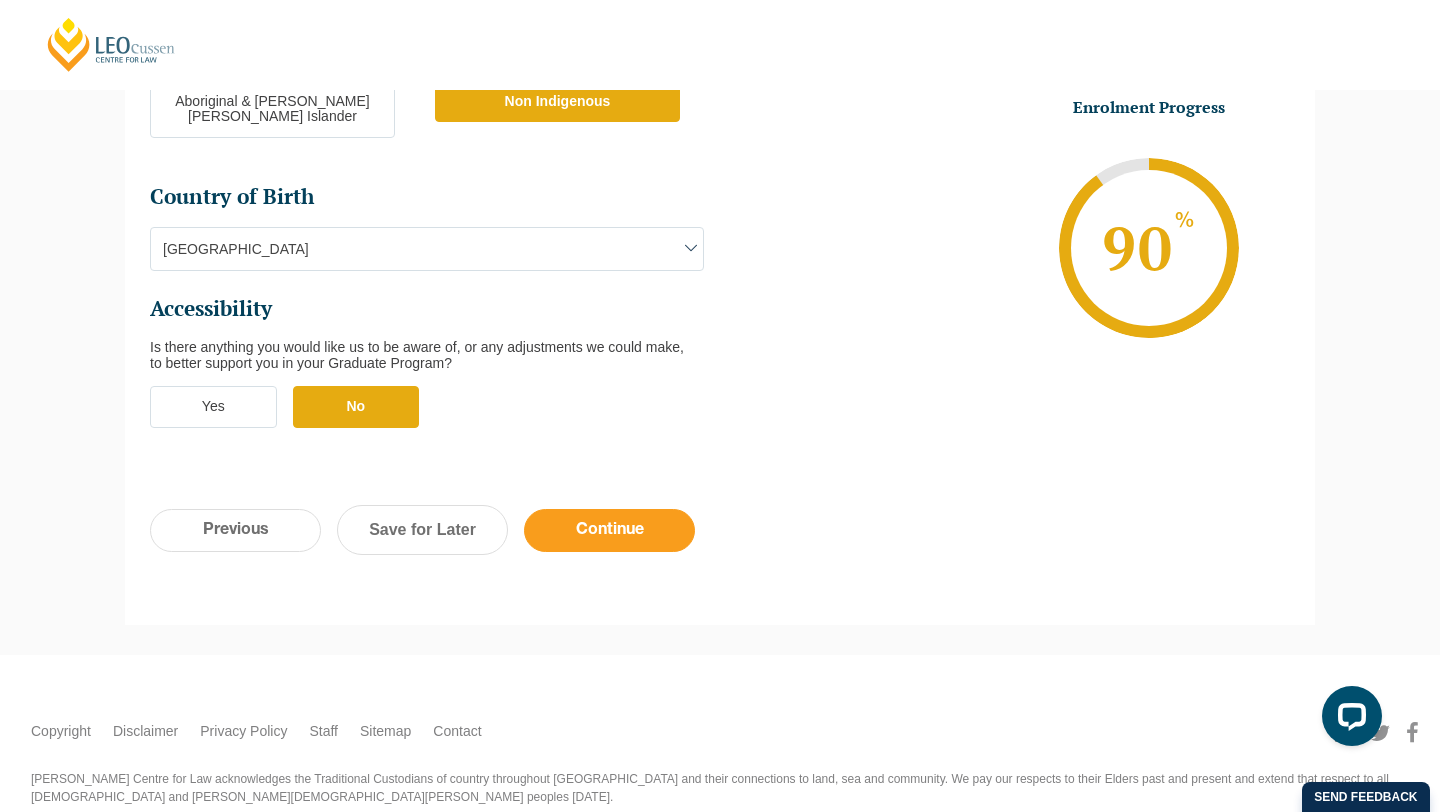 click on "Continue" at bounding box center (609, 530) 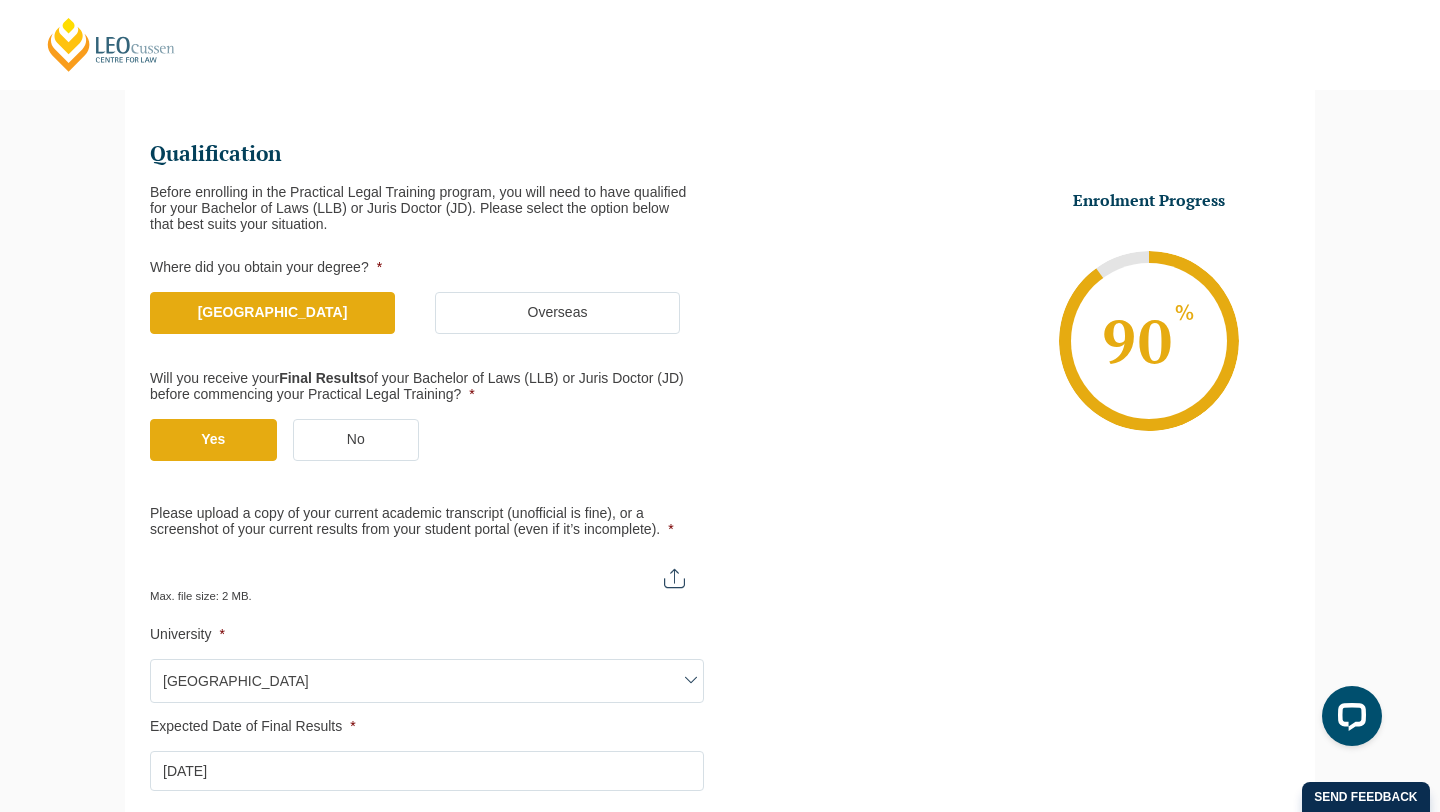 scroll, scrollTop: 248, scrollLeft: 0, axis: vertical 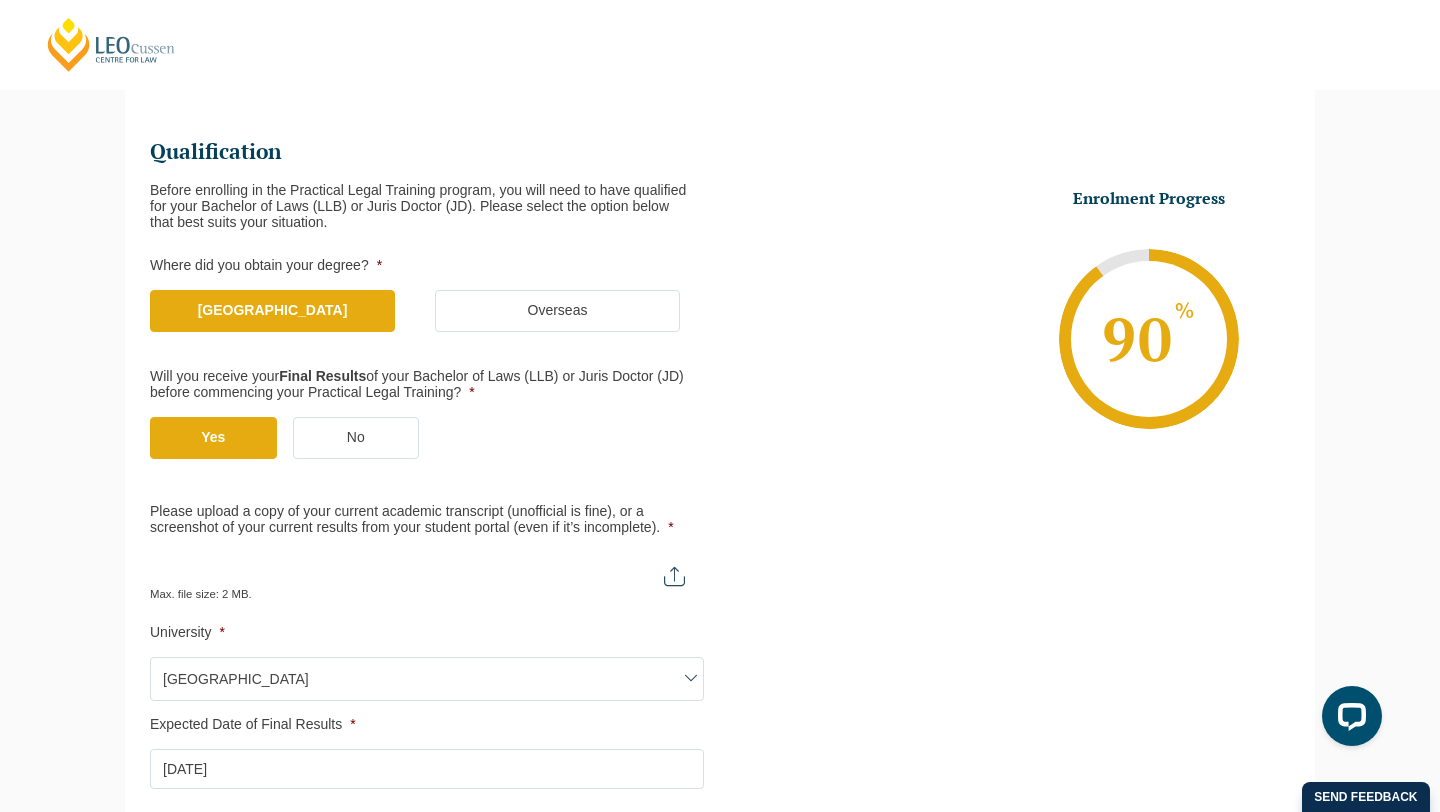 click on "Please upload a copy of your current academic transcript (unofficial is fine), or a screenshot of your current results from your student portal (even if it’s incomplete). *" at bounding box center (427, 569) 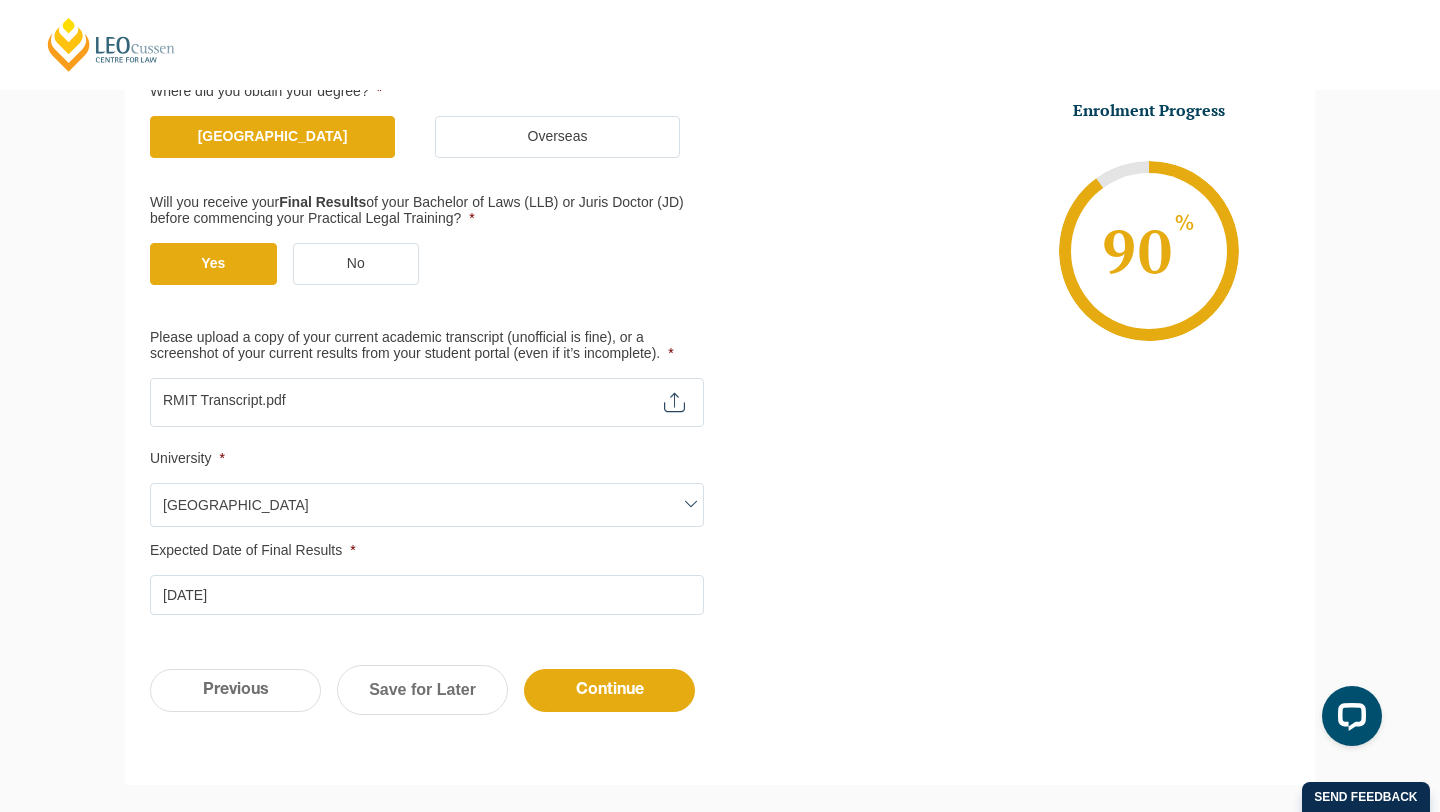 scroll, scrollTop: 531, scrollLeft: 0, axis: vertical 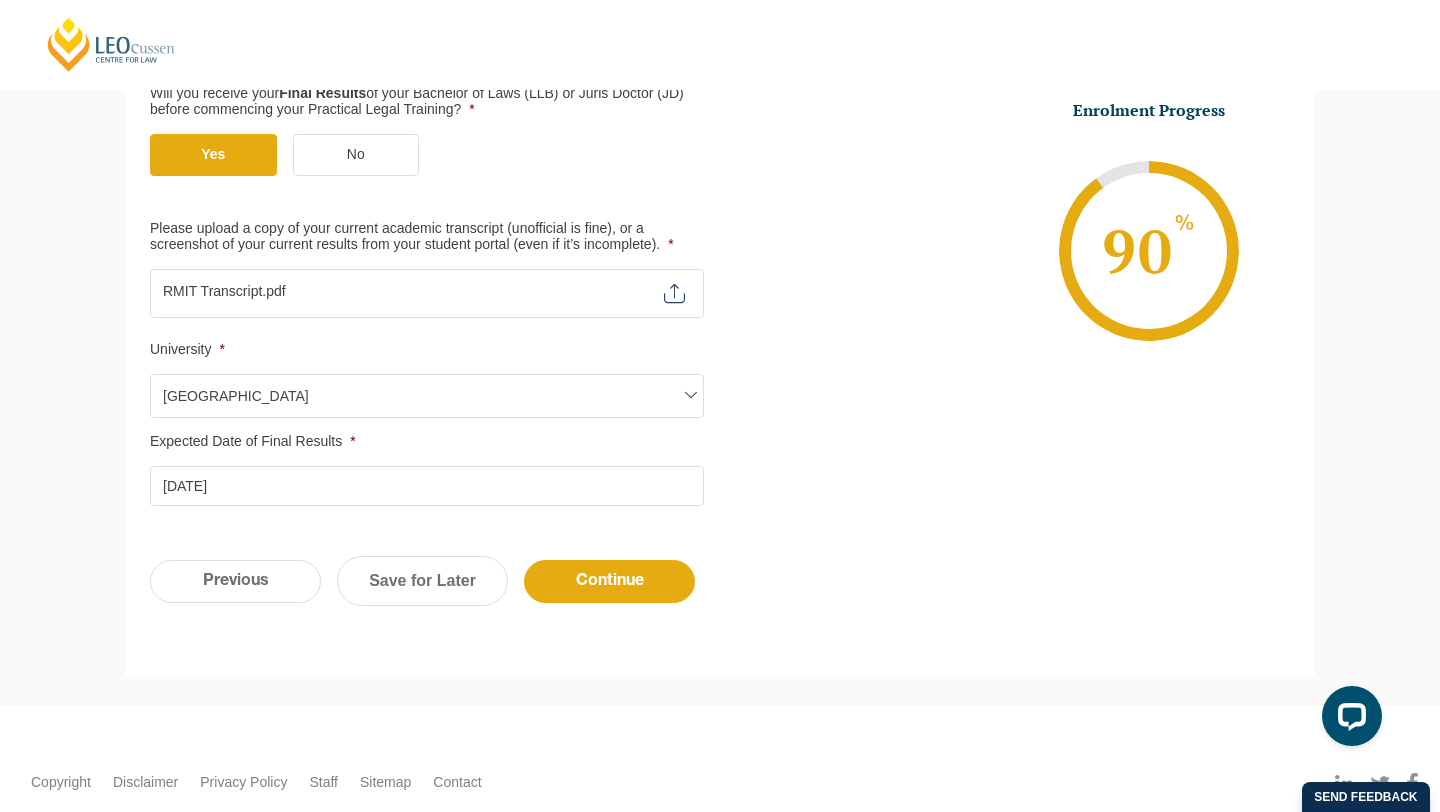 click on "[DATE]" at bounding box center [427, 486] 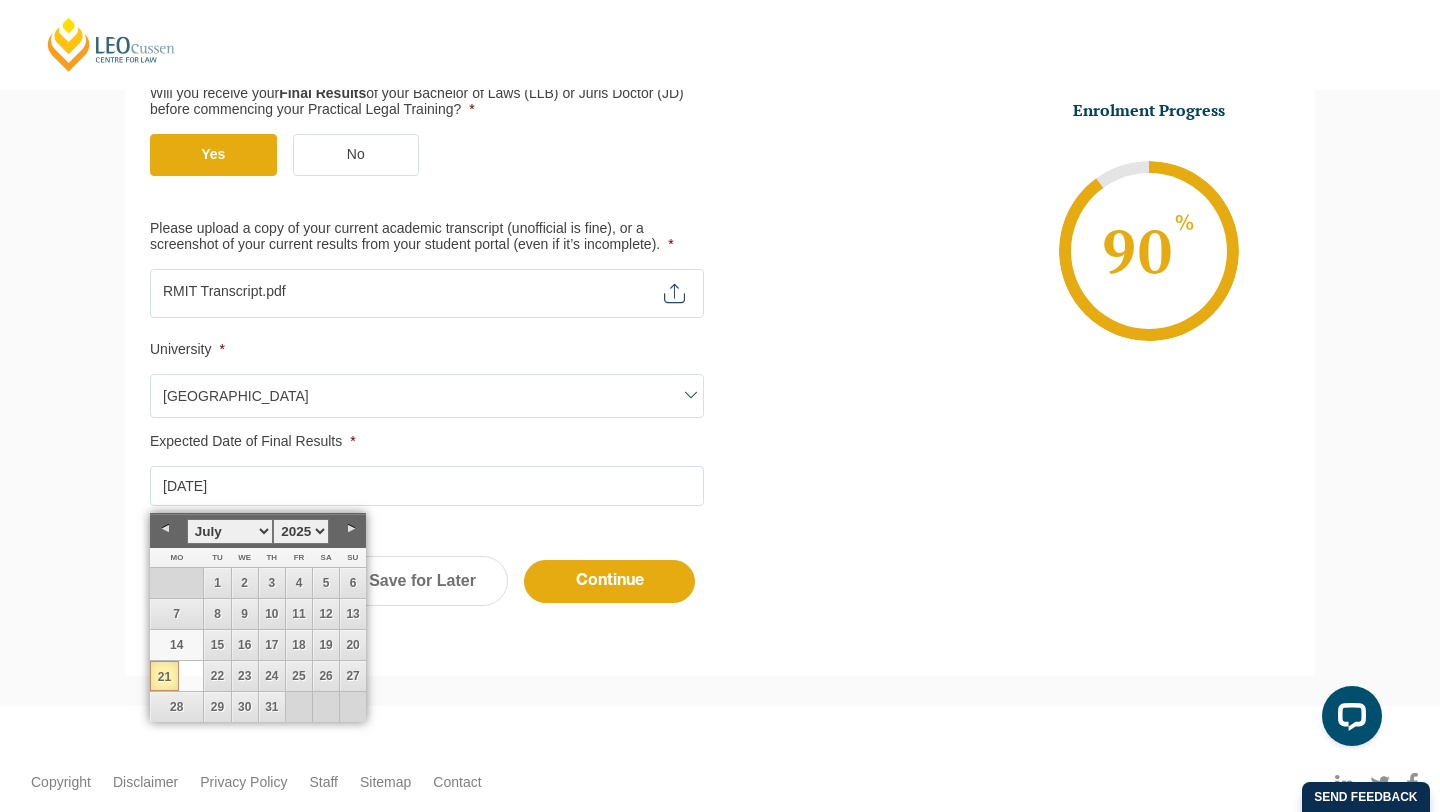 click on "14" at bounding box center (176, 645) 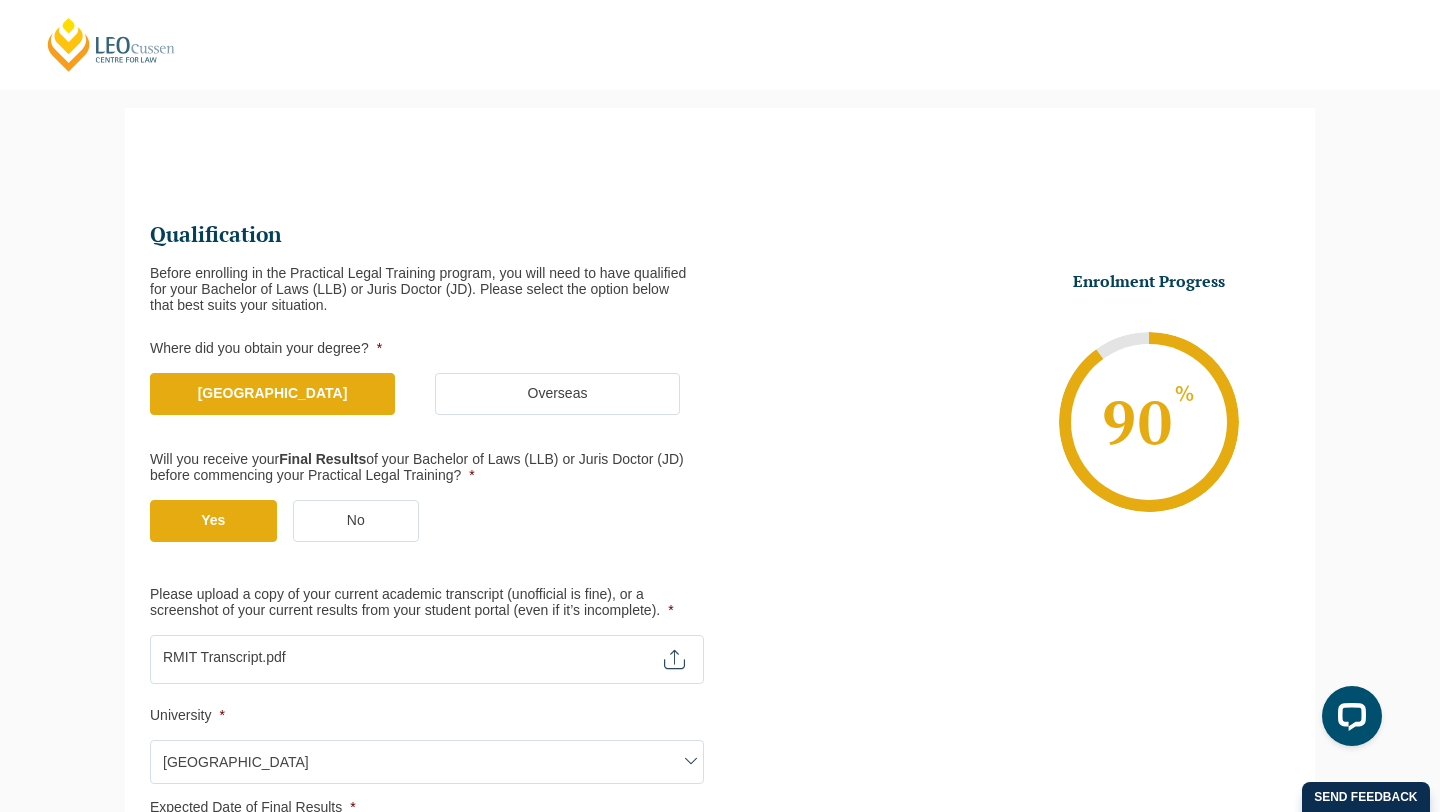 scroll, scrollTop: 644, scrollLeft: 0, axis: vertical 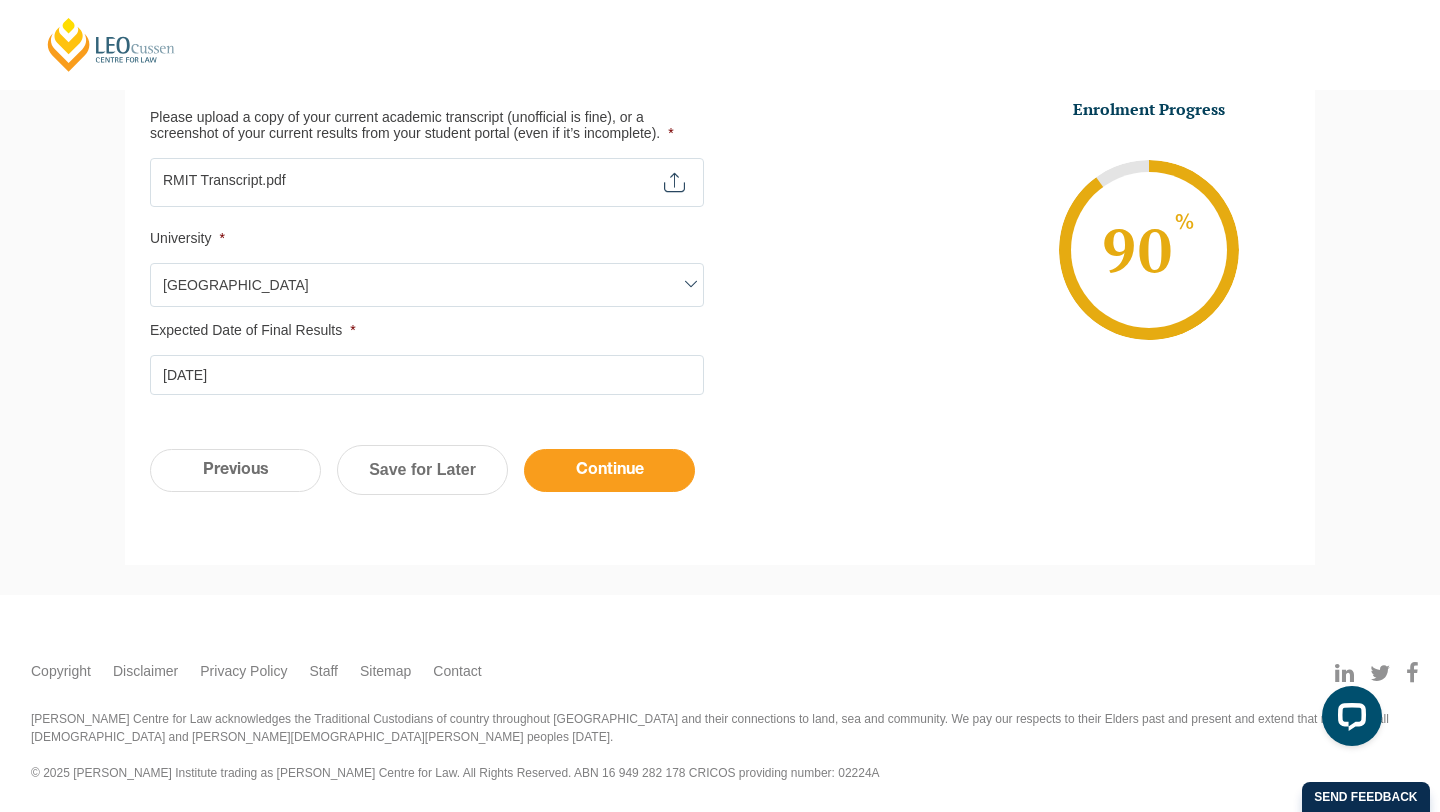 click on "Continue" at bounding box center (609, 470) 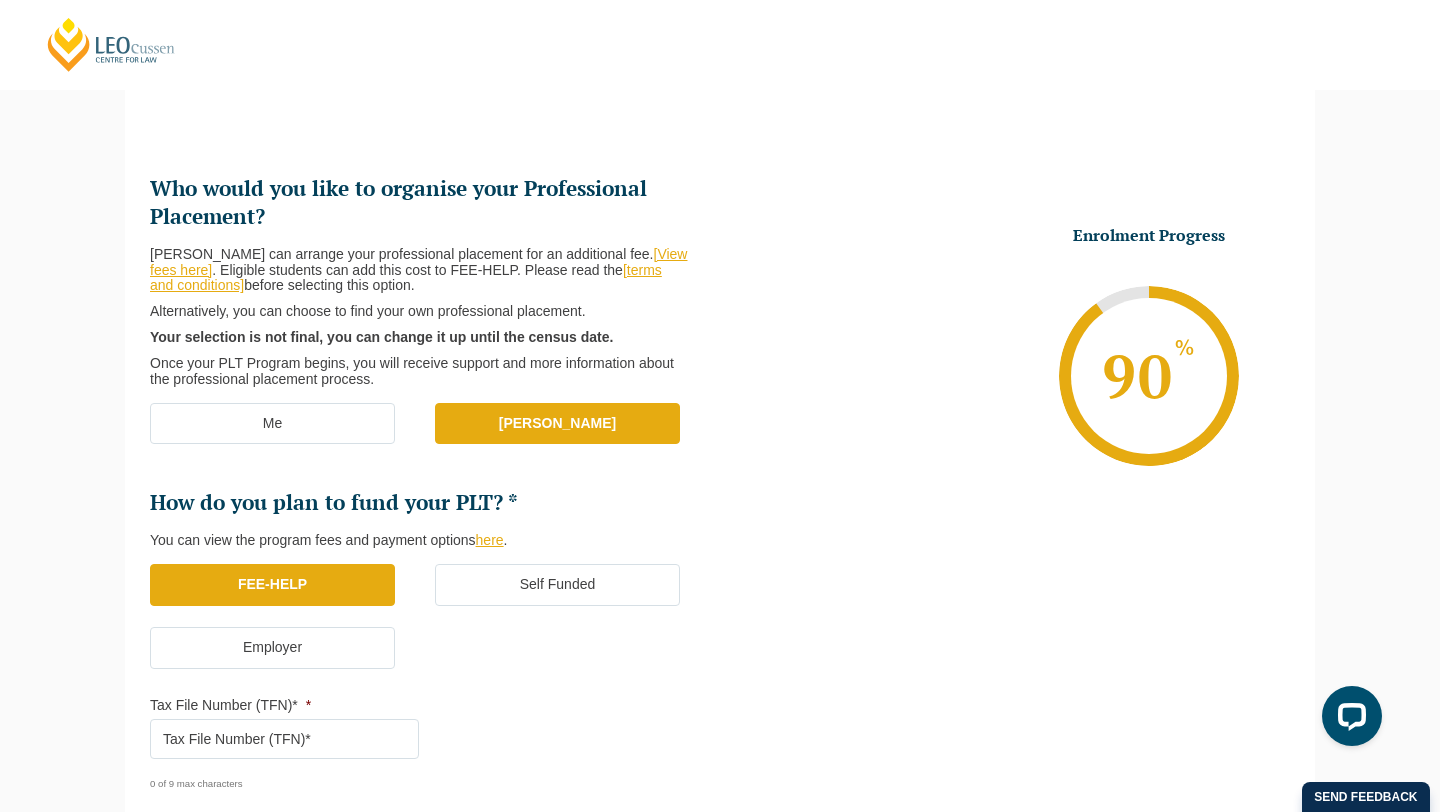 scroll, scrollTop: 173, scrollLeft: 0, axis: vertical 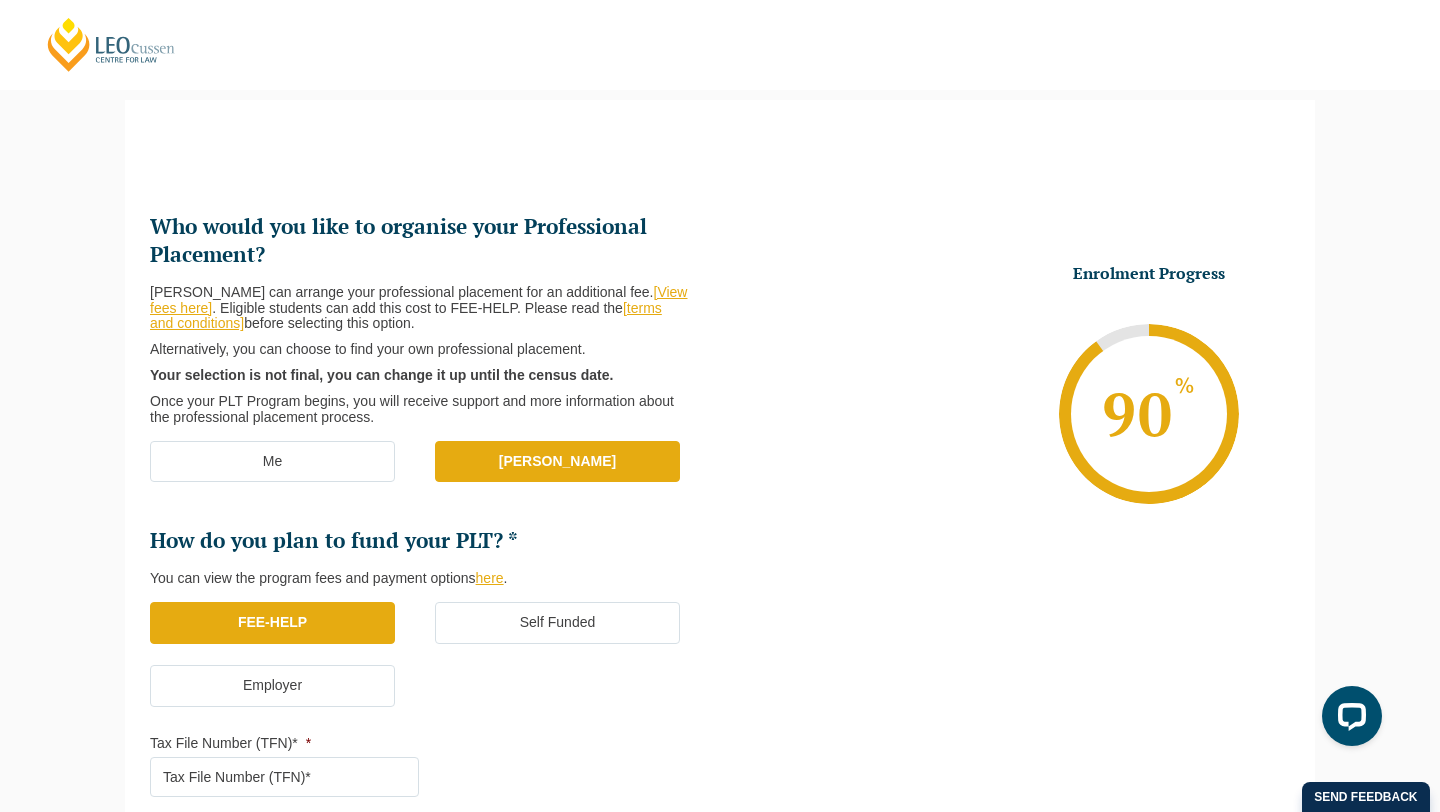 click on "[PERSON_NAME]" at bounding box center [557, 462] 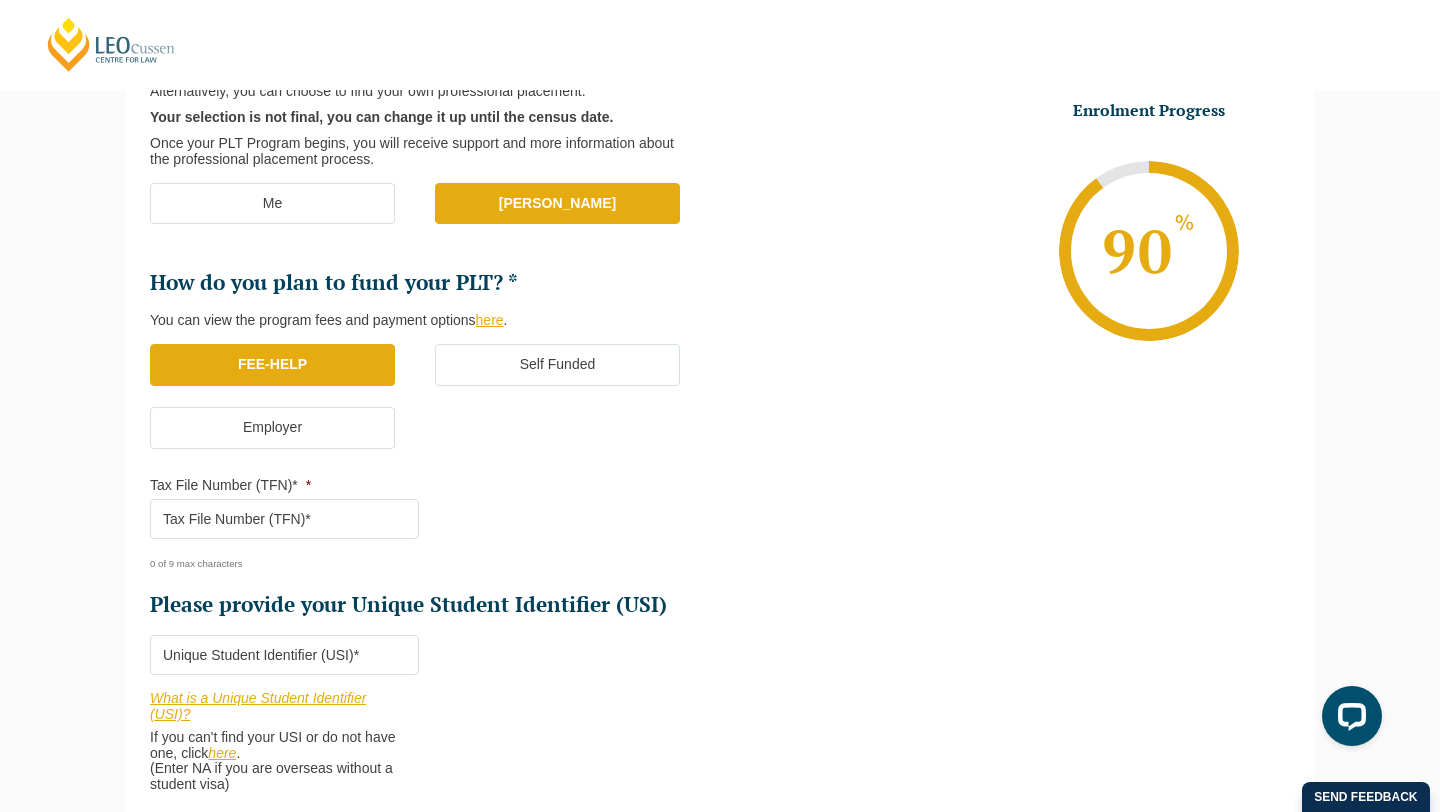 scroll, scrollTop: 433, scrollLeft: 0, axis: vertical 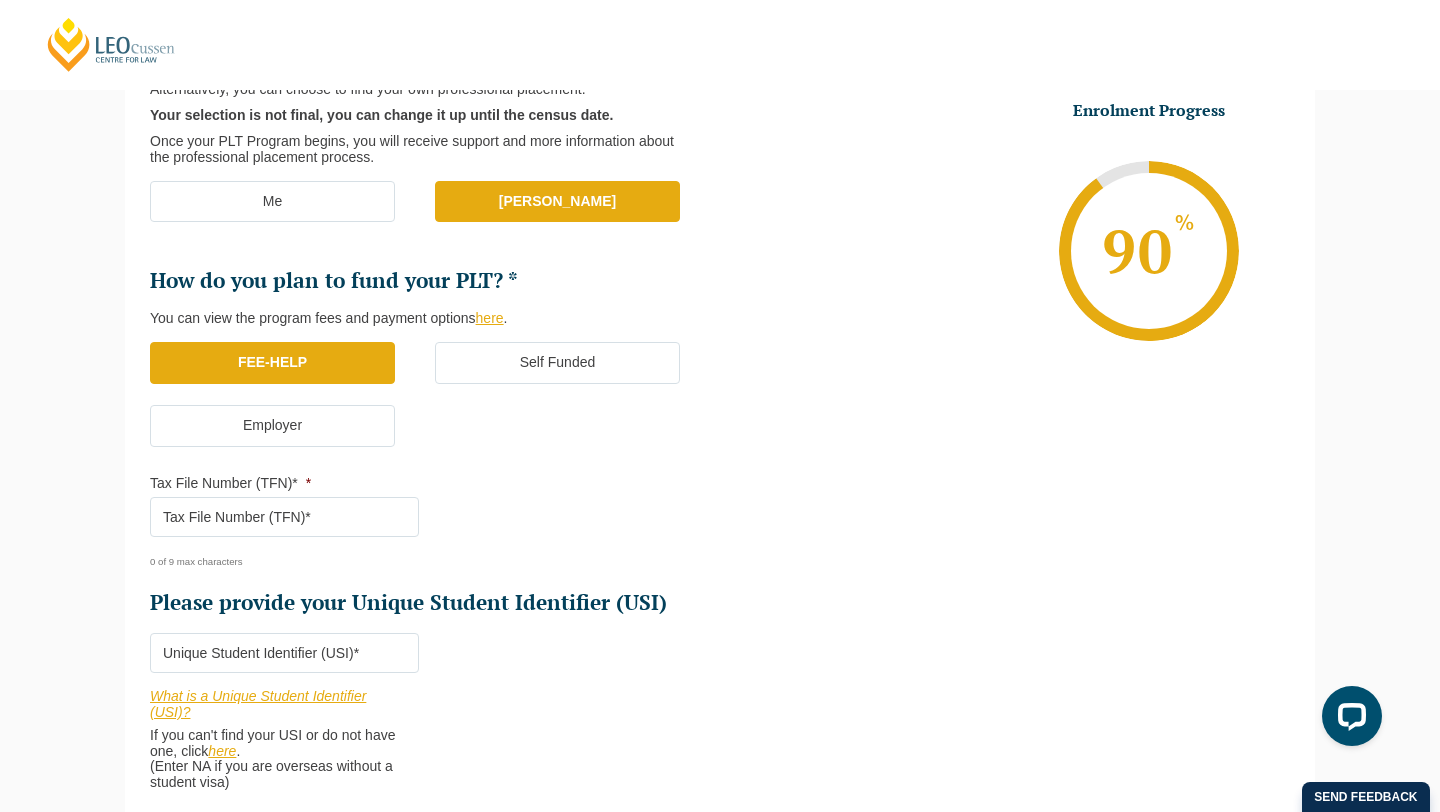 click on "Tax File Number (TFN)* *" at bounding box center [284, 517] 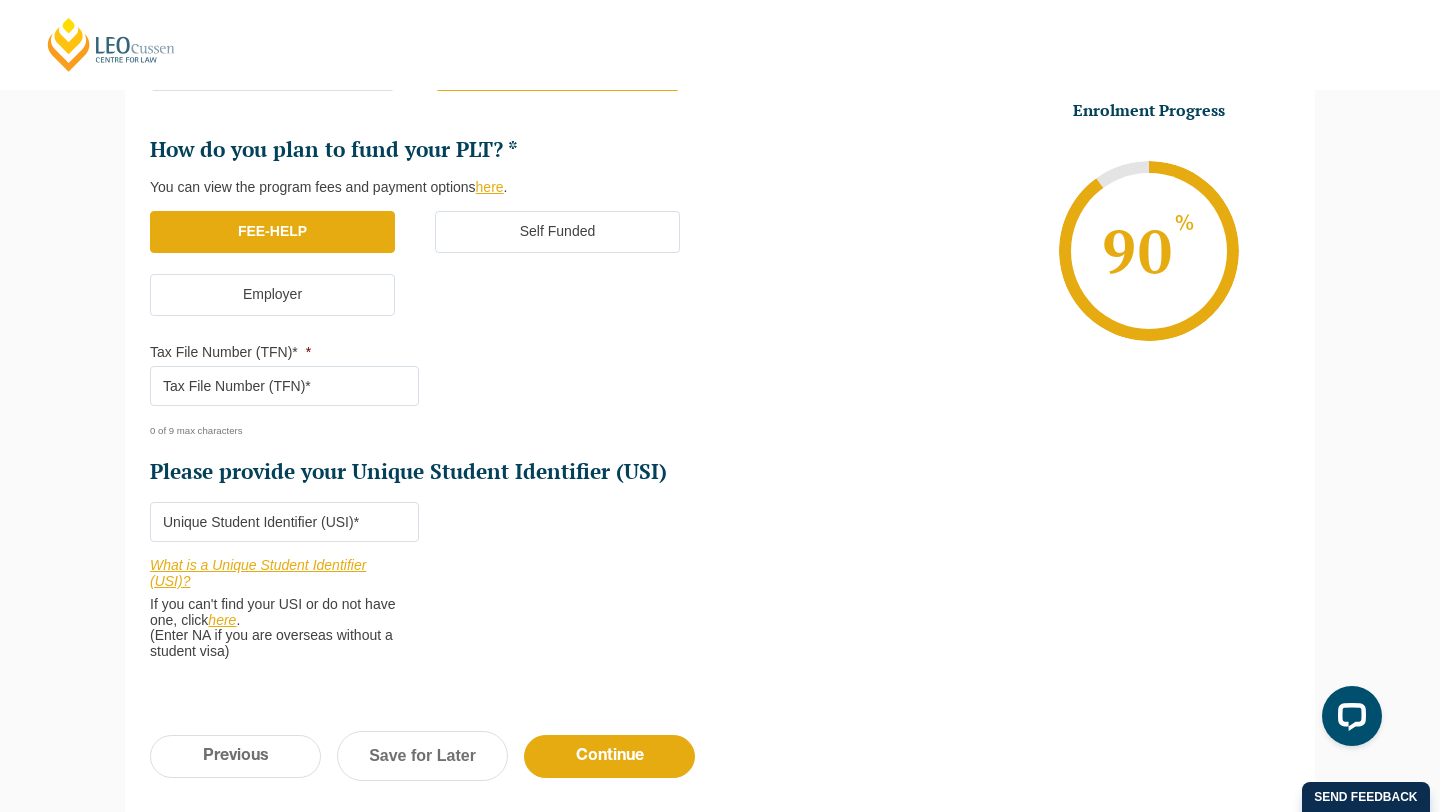 scroll, scrollTop: 565, scrollLeft: 0, axis: vertical 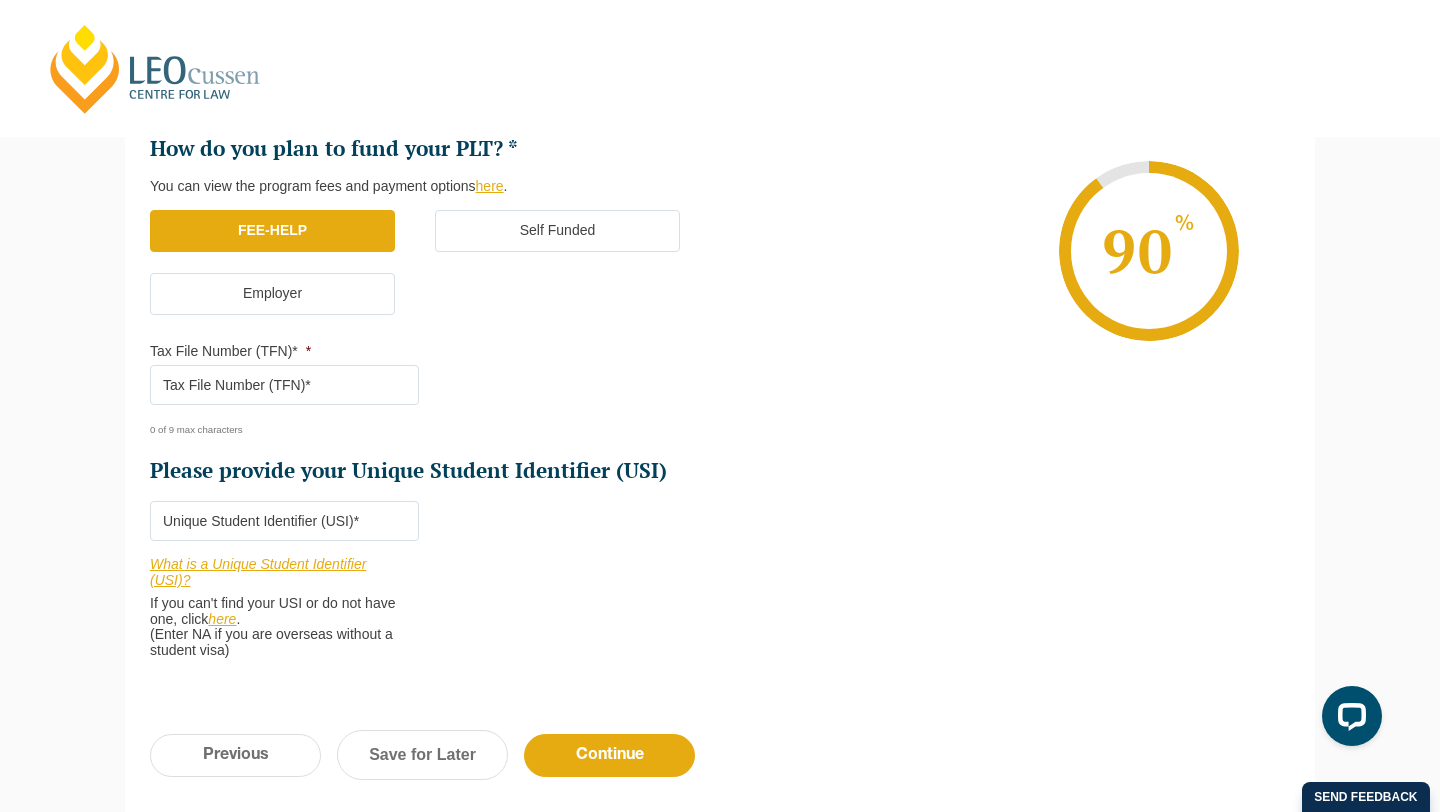 click on "Please provide your Unique Student Identifier (USI) *" at bounding box center (284, 521) 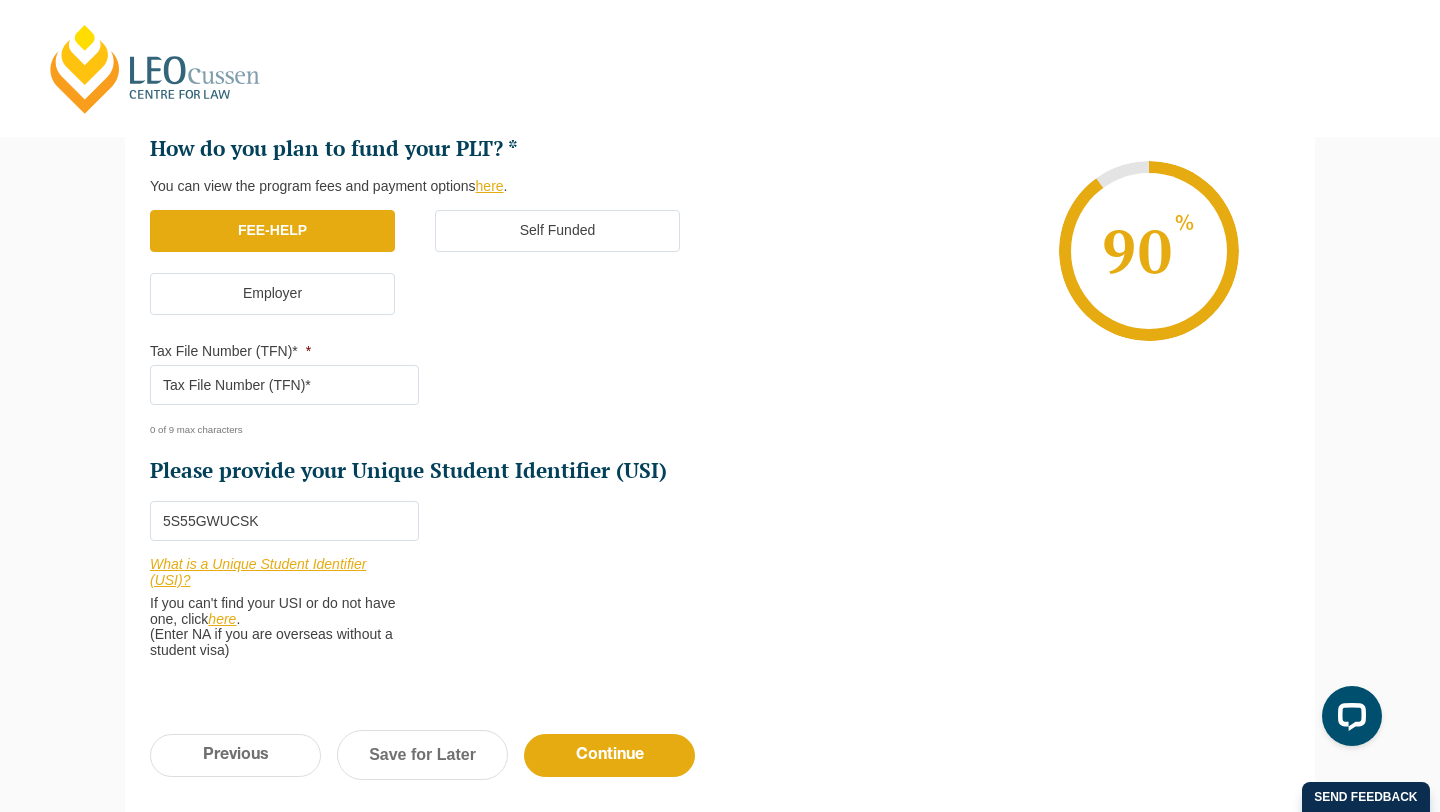 type on "5S55GWUCSK" 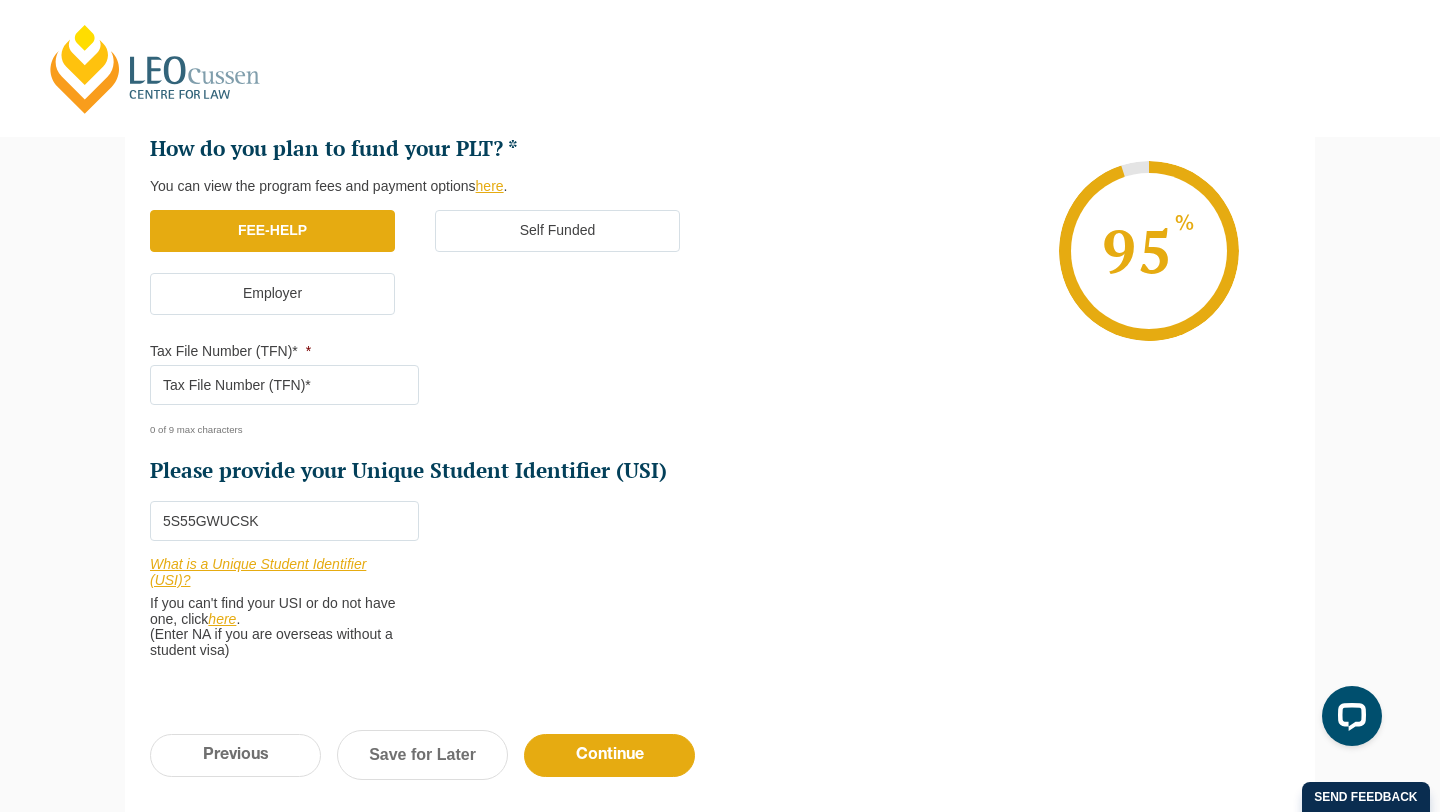 click on "Tax File Number (TFN)* *" at bounding box center [284, 385] 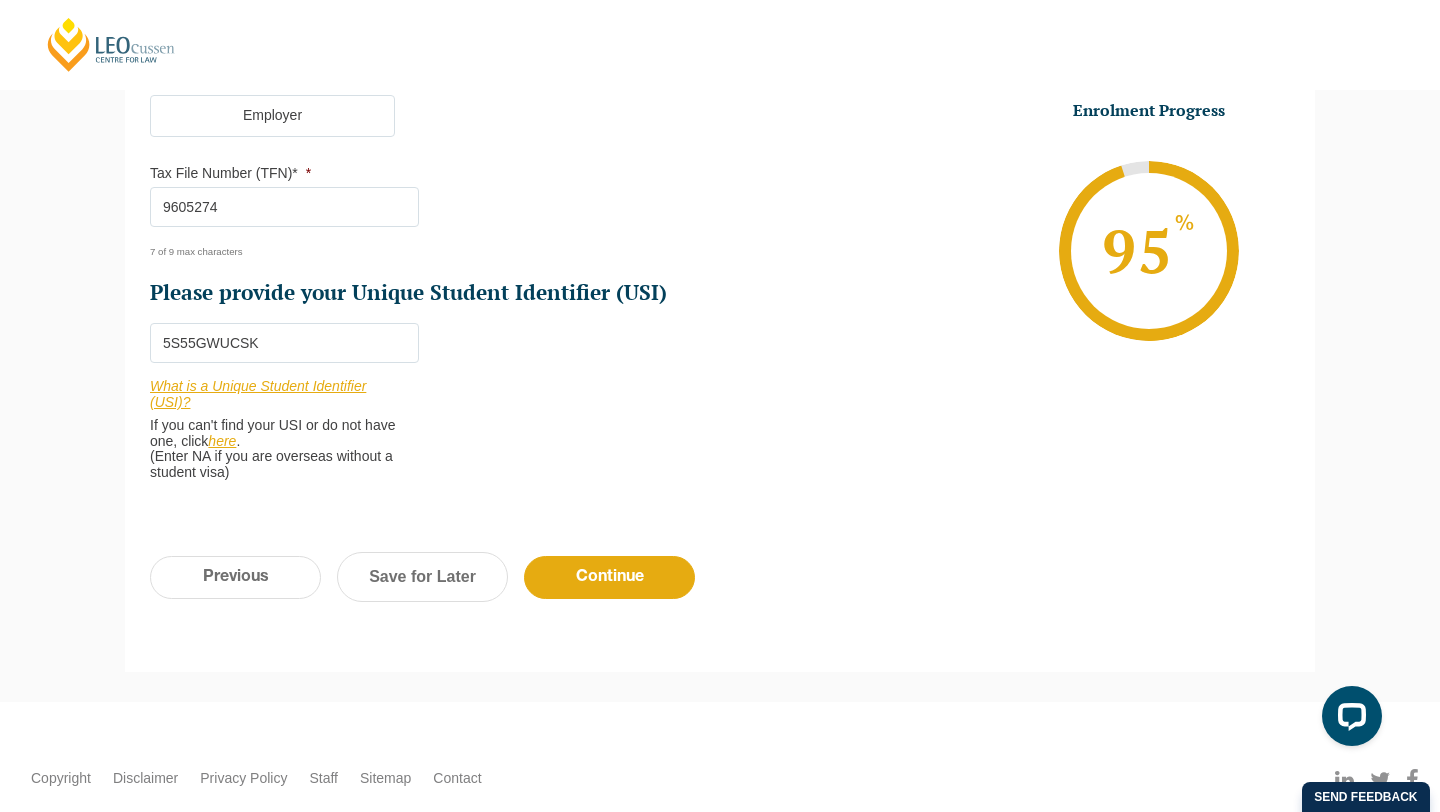 scroll, scrollTop: 756, scrollLeft: 0, axis: vertical 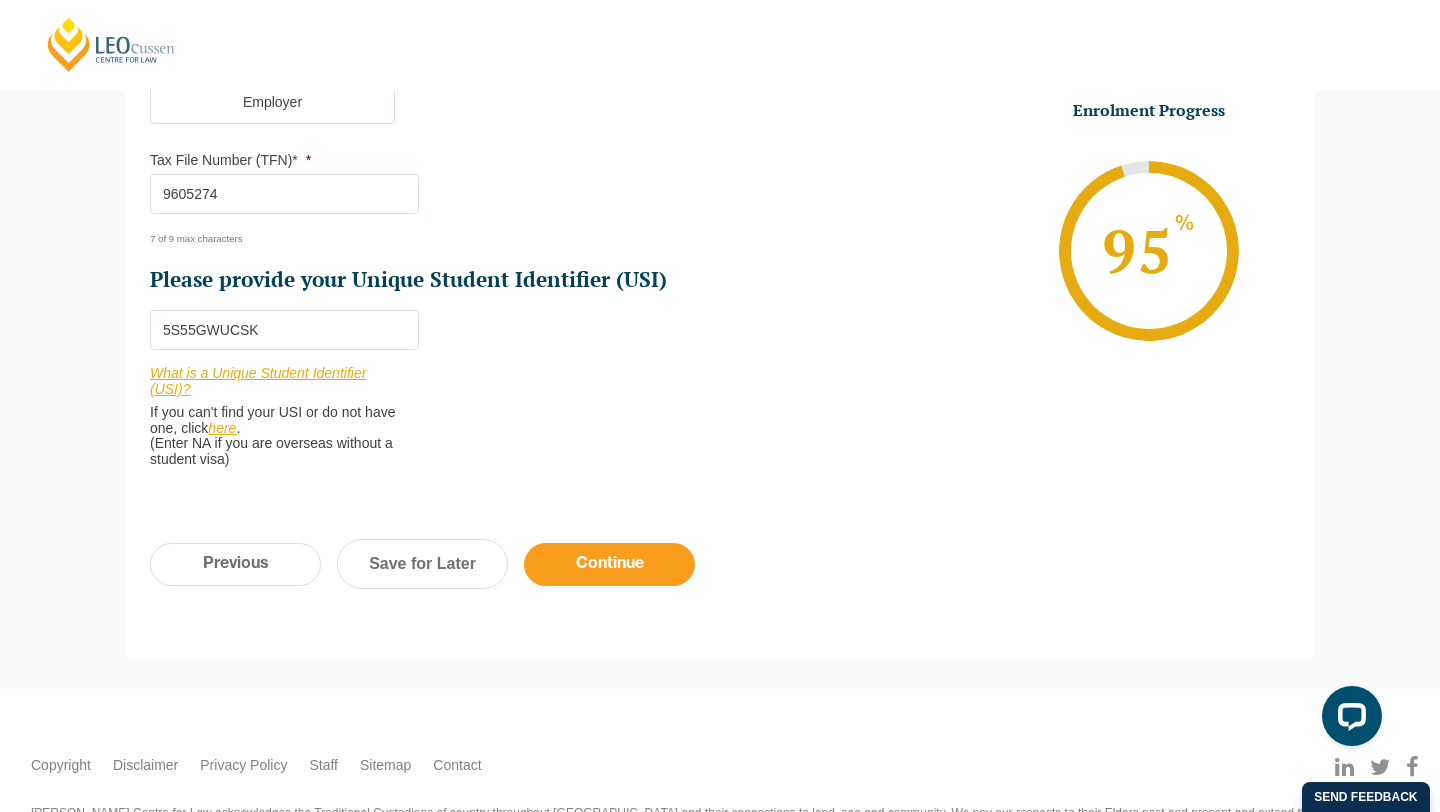 type on "9605274" 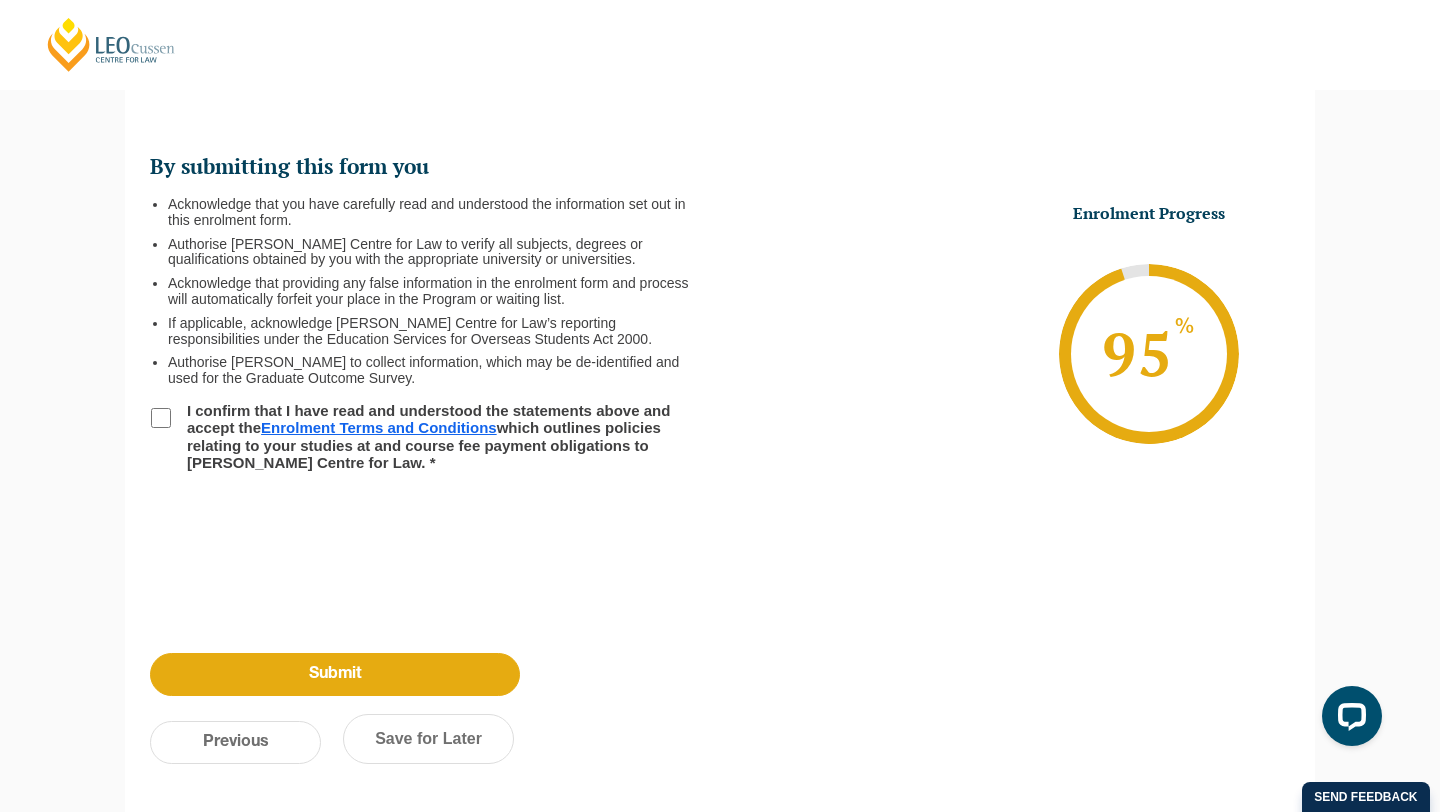 scroll, scrollTop: 173, scrollLeft: 0, axis: vertical 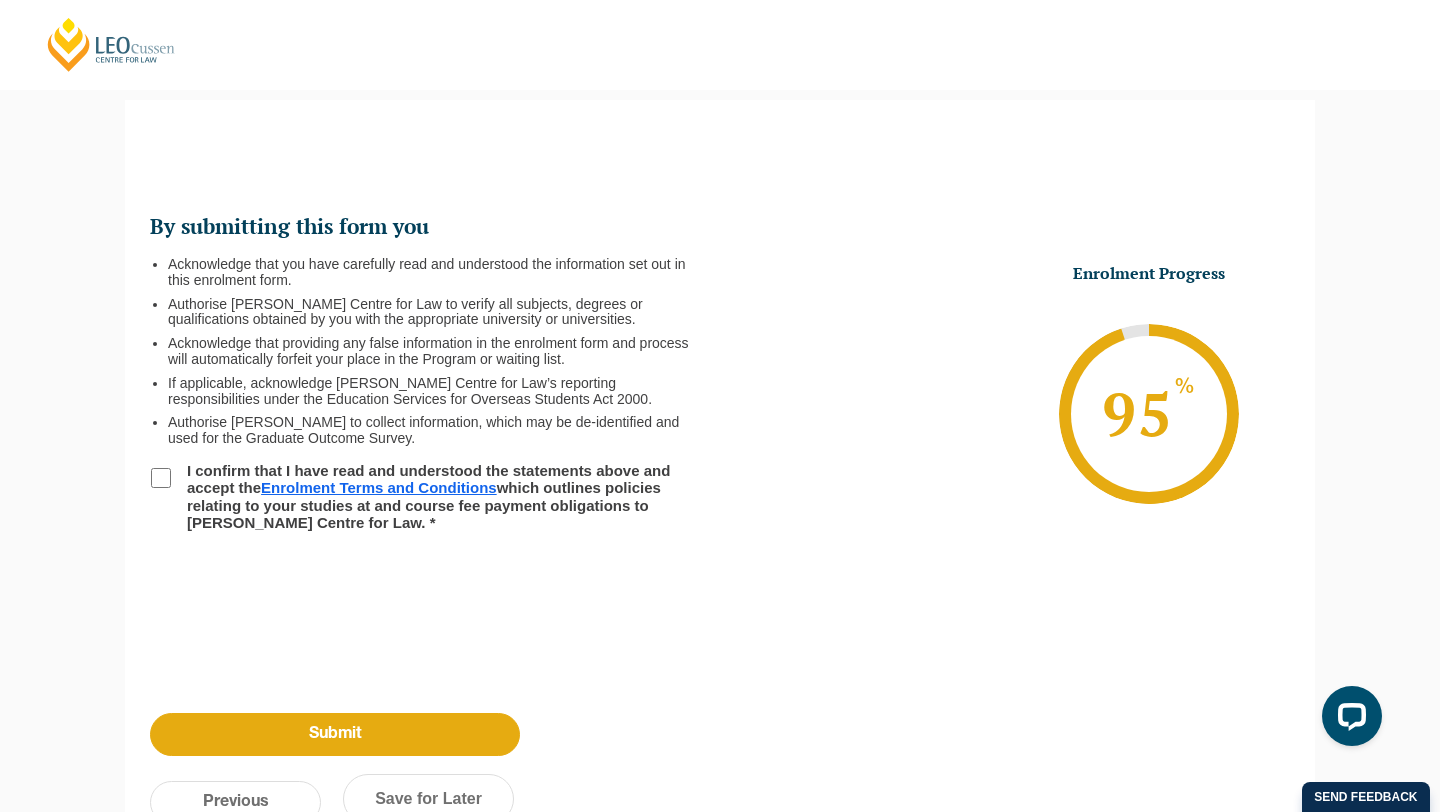 click on "I confirm that I have read and understood the statements above and accept the  Enrolment Terms and Conditions  which outlines policies relating to your studies at and course fee payment obligations to [PERSON_NAME] Centre for Law. *" at bounding box center [161, 478] 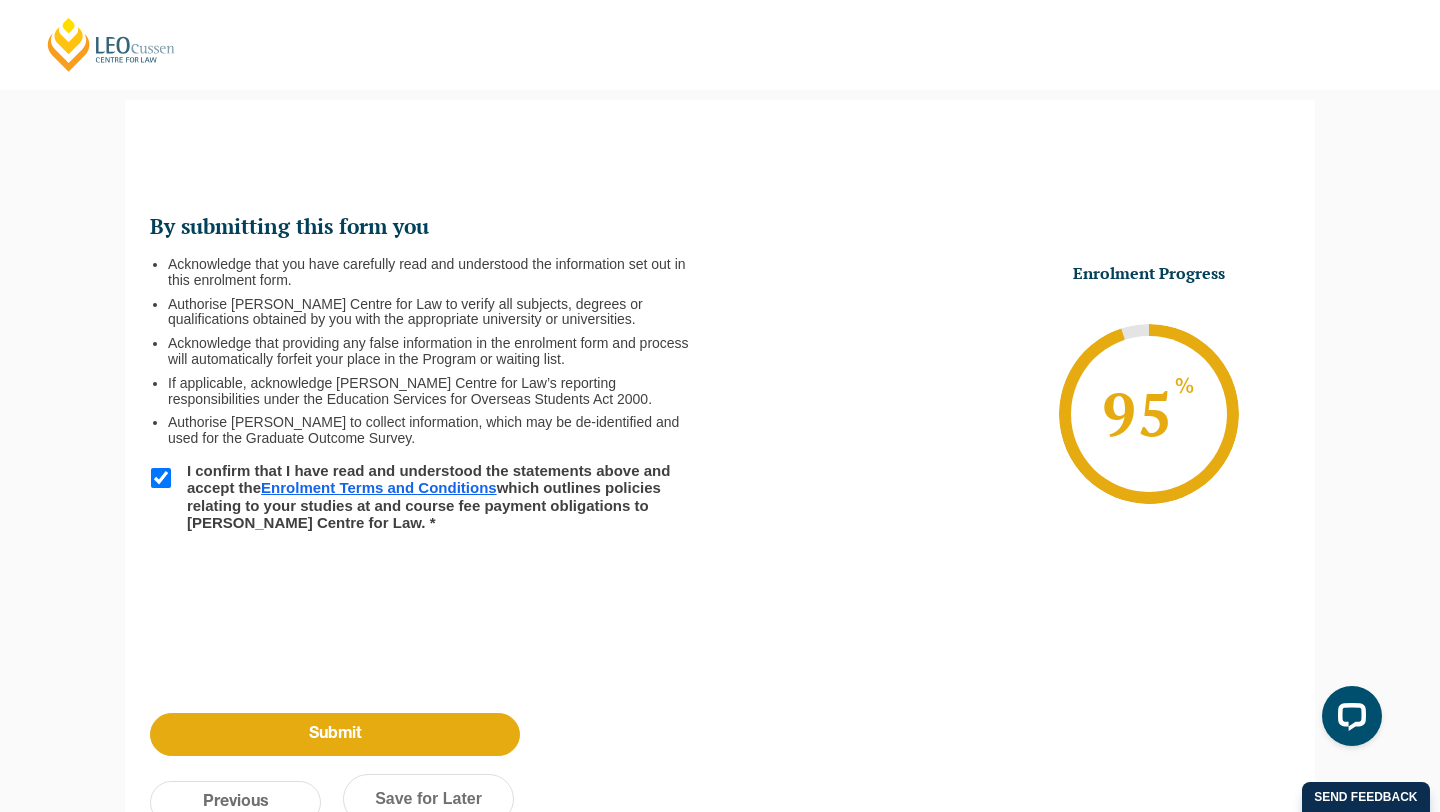 scroll, scrollTop: 347, scrollLeft: 0, axis: vertical 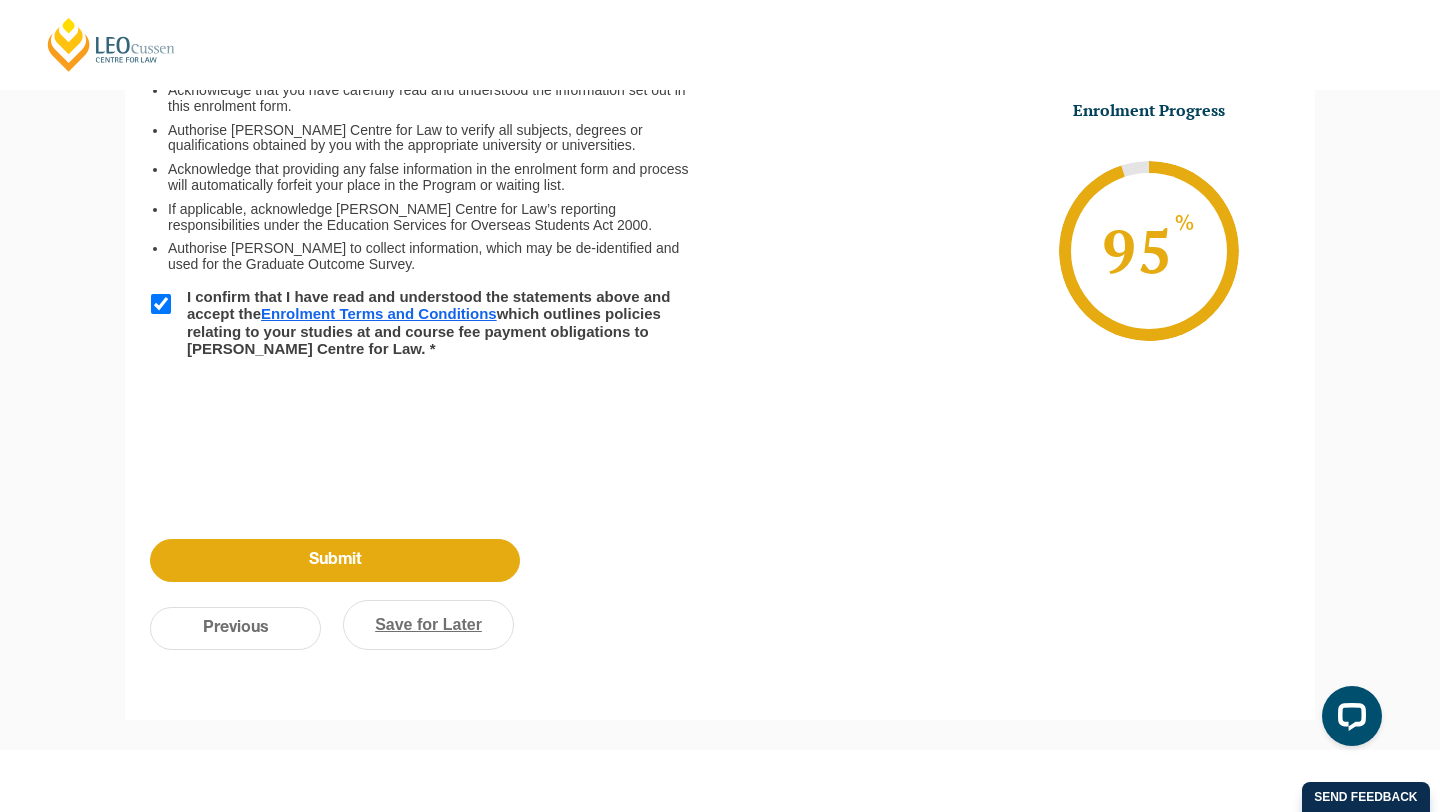 click on "Save for Later" at bounding box center [428, 625] 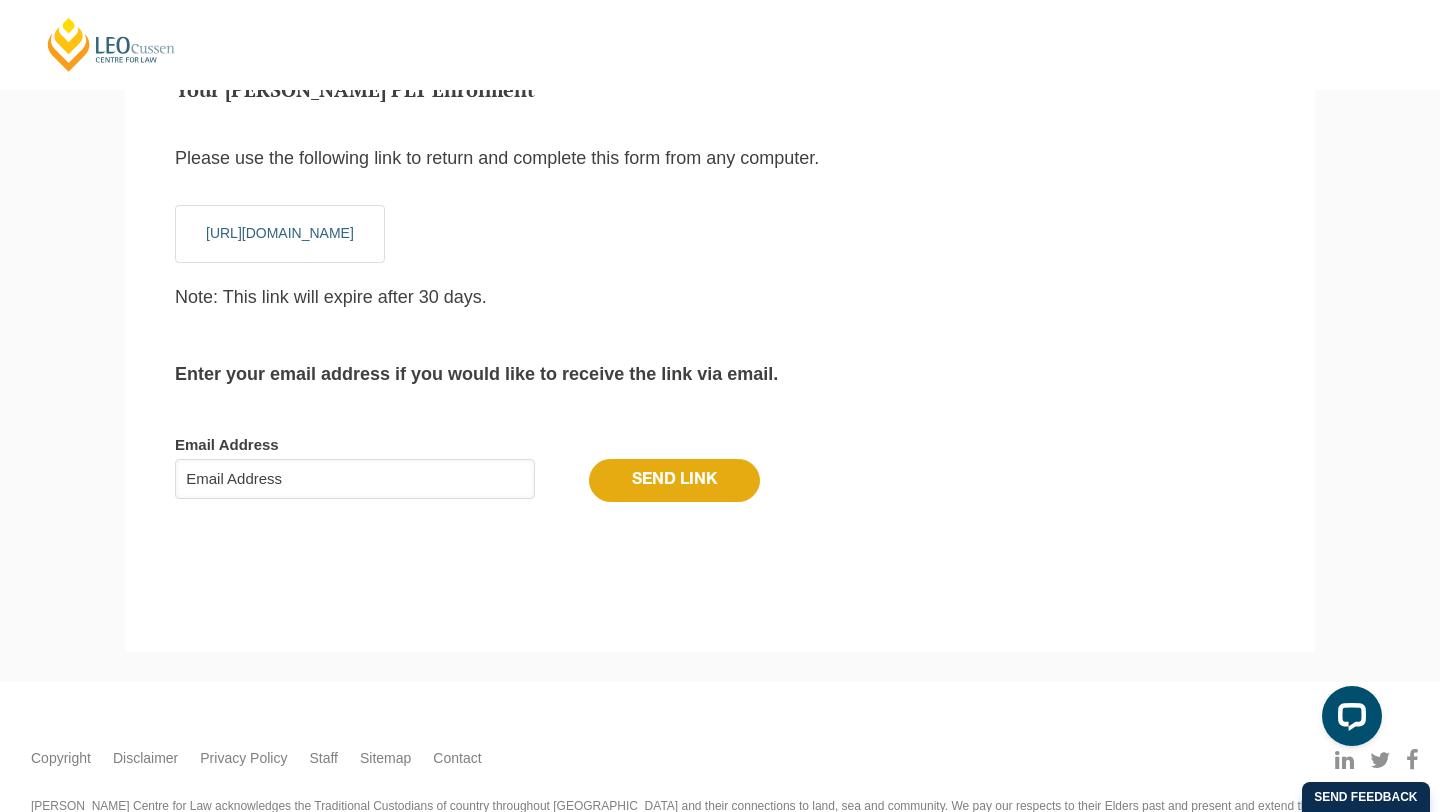 scroll, scrollTop: 67, scrollLeft: 0, axis: vertical 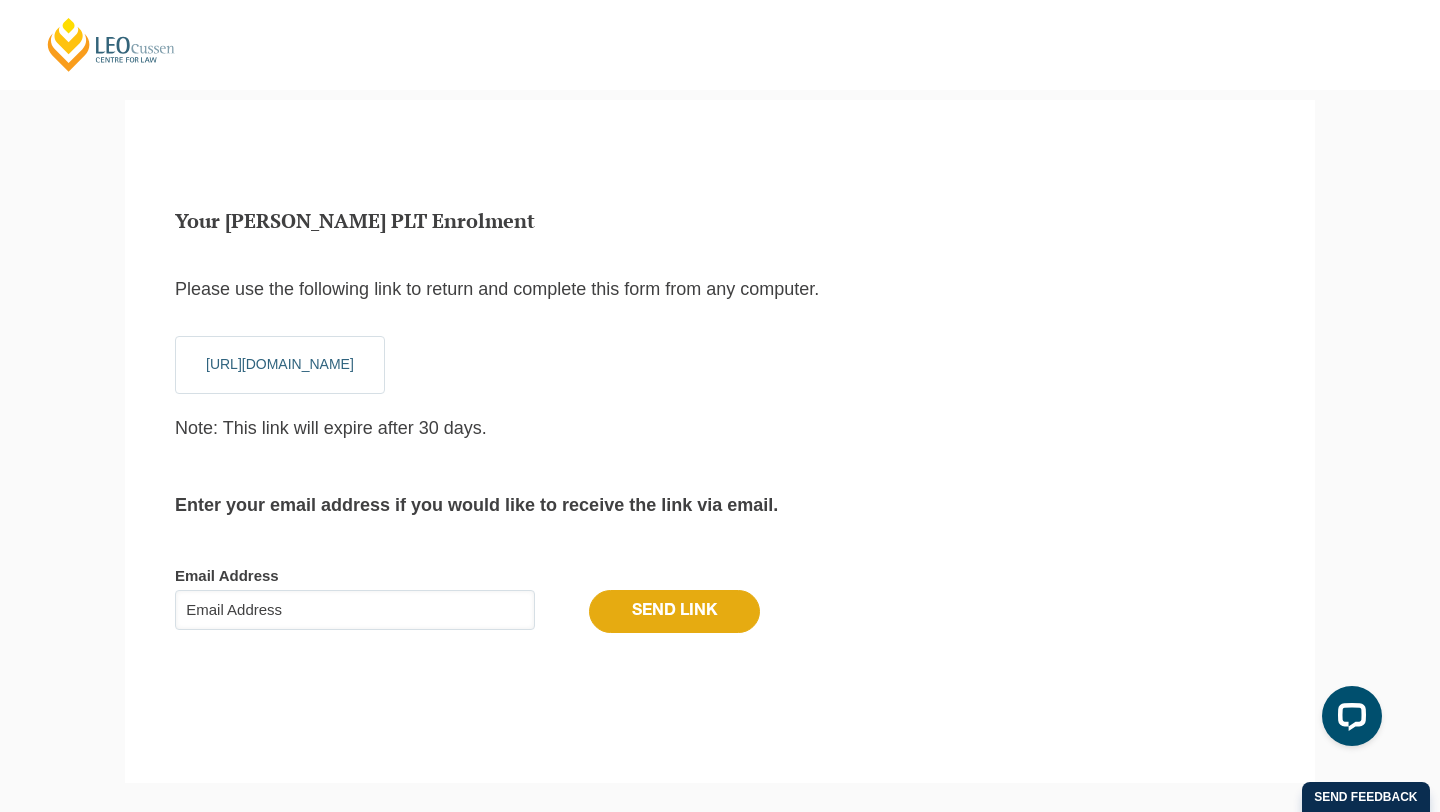 click on "Email Address" at bounding box center (355, 610) 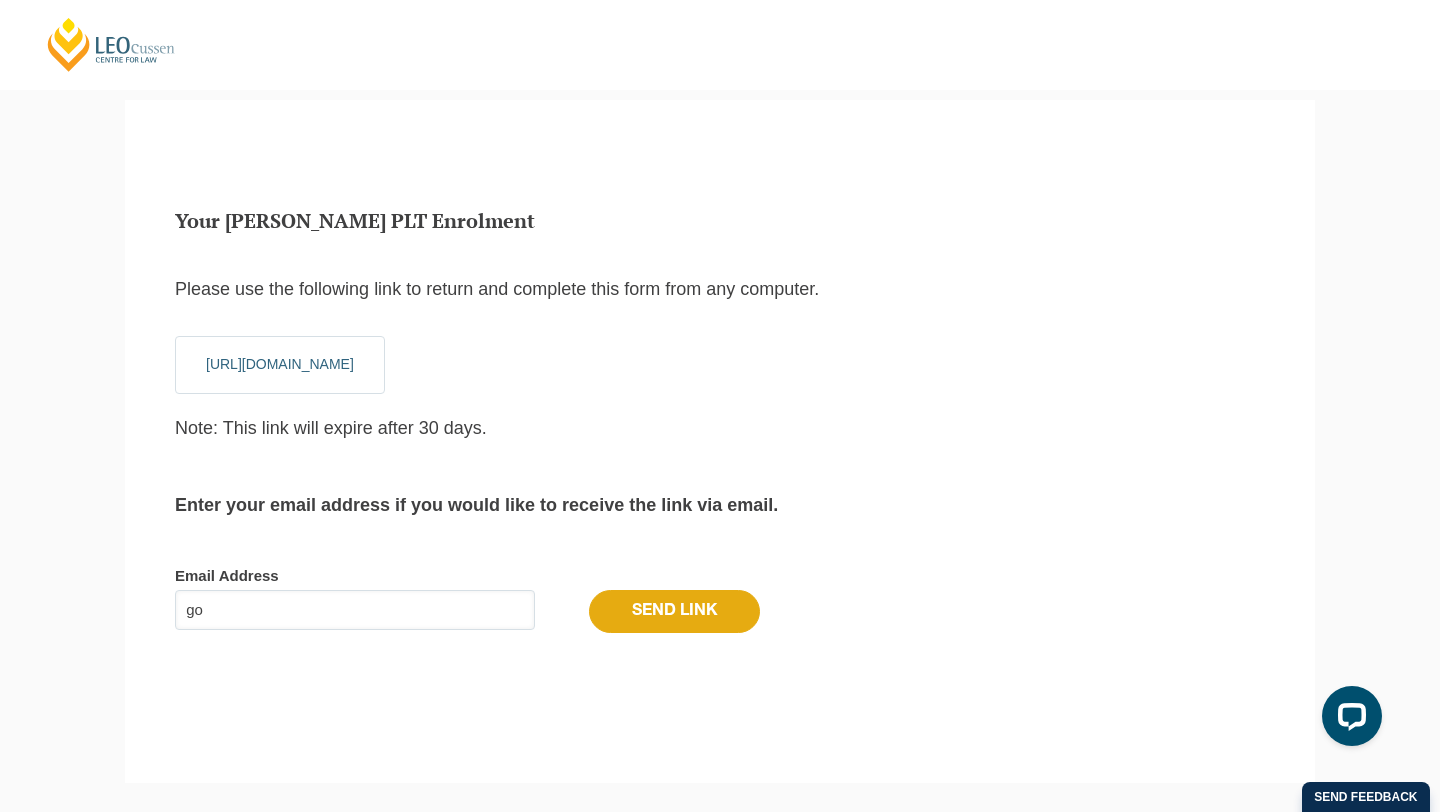 type on "[EMAIL_ADDRESS][DOMAIN_NAME]" 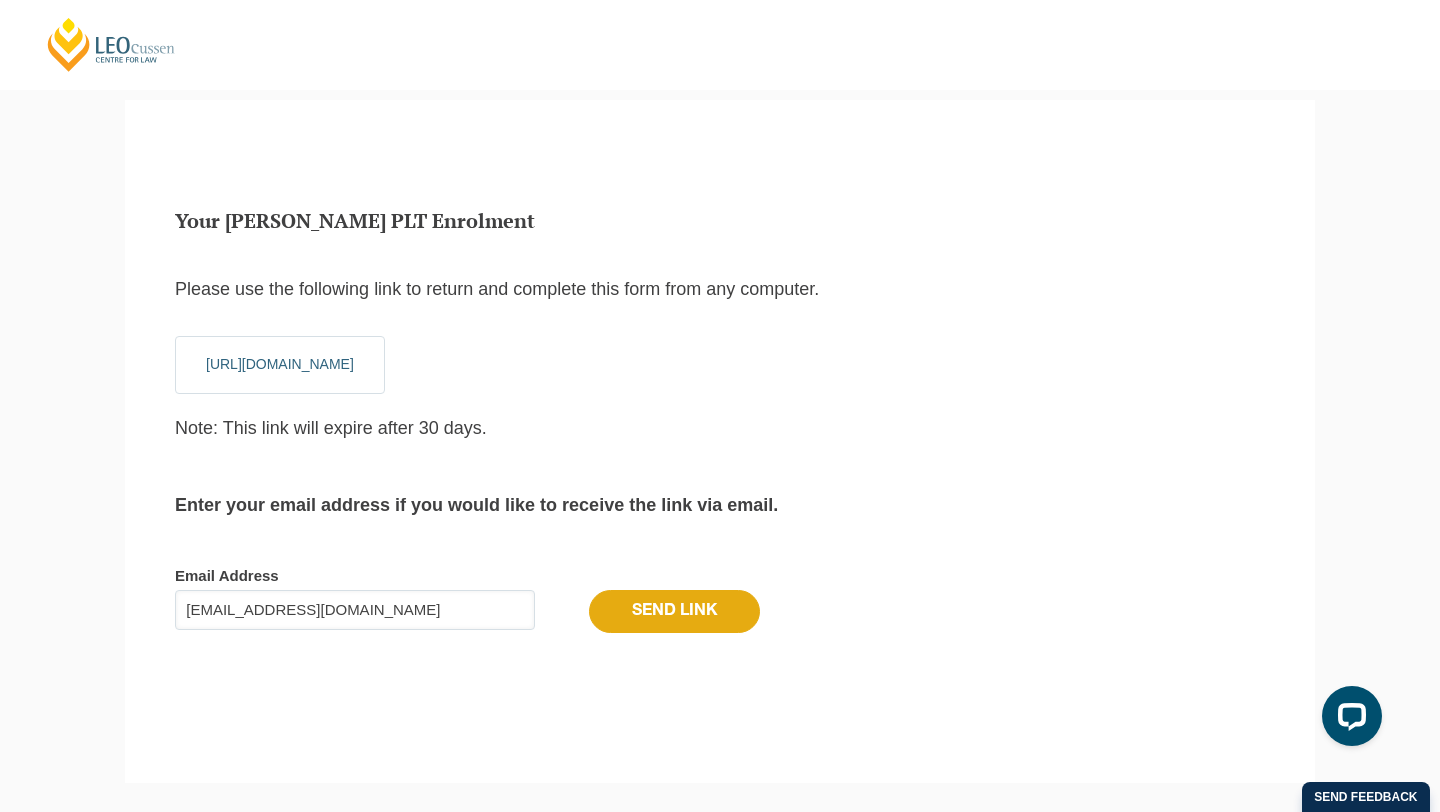 click on "Send Link" at bounding box center (674, 611) 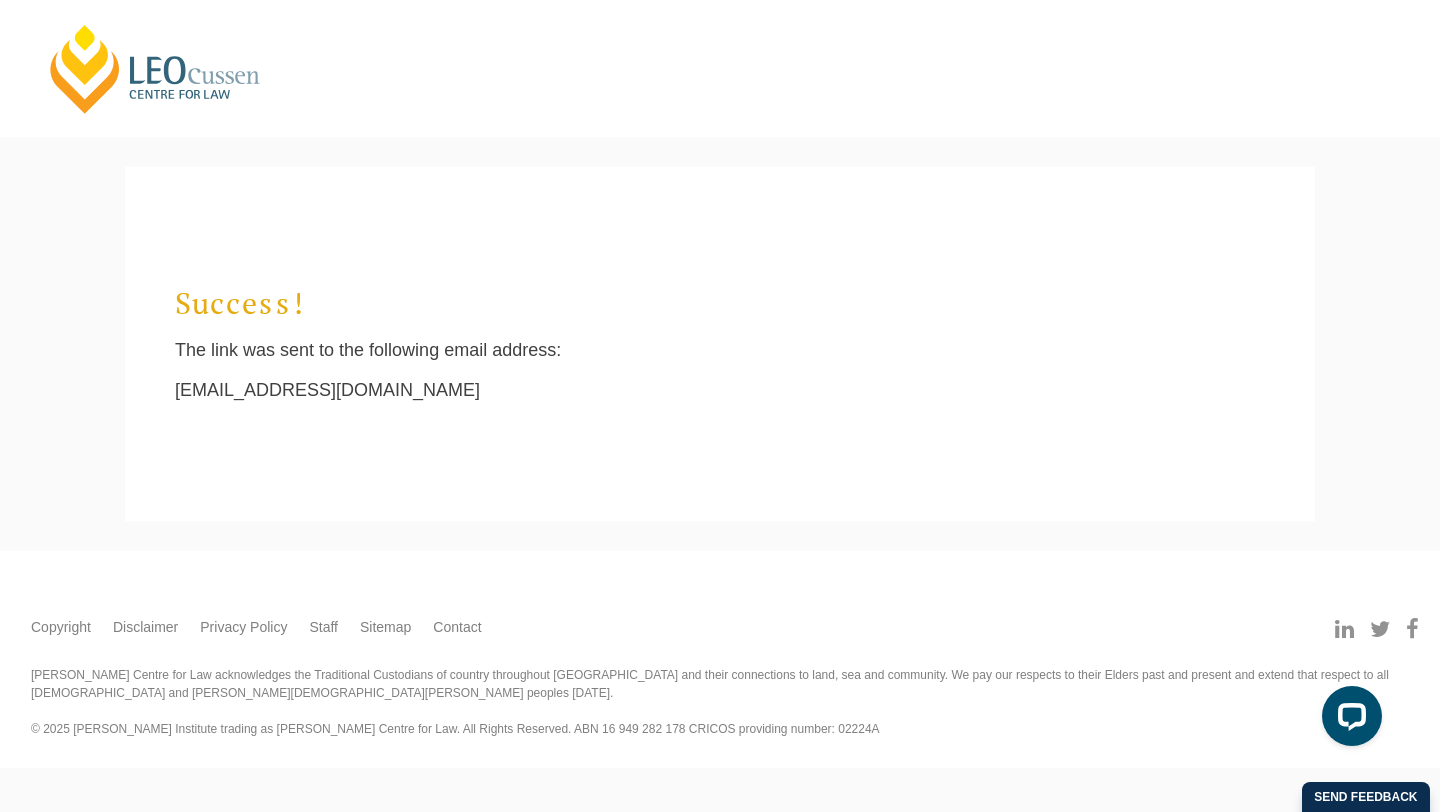 scroll, scrollTop: 18, scrollLeft: 8, axis: both 